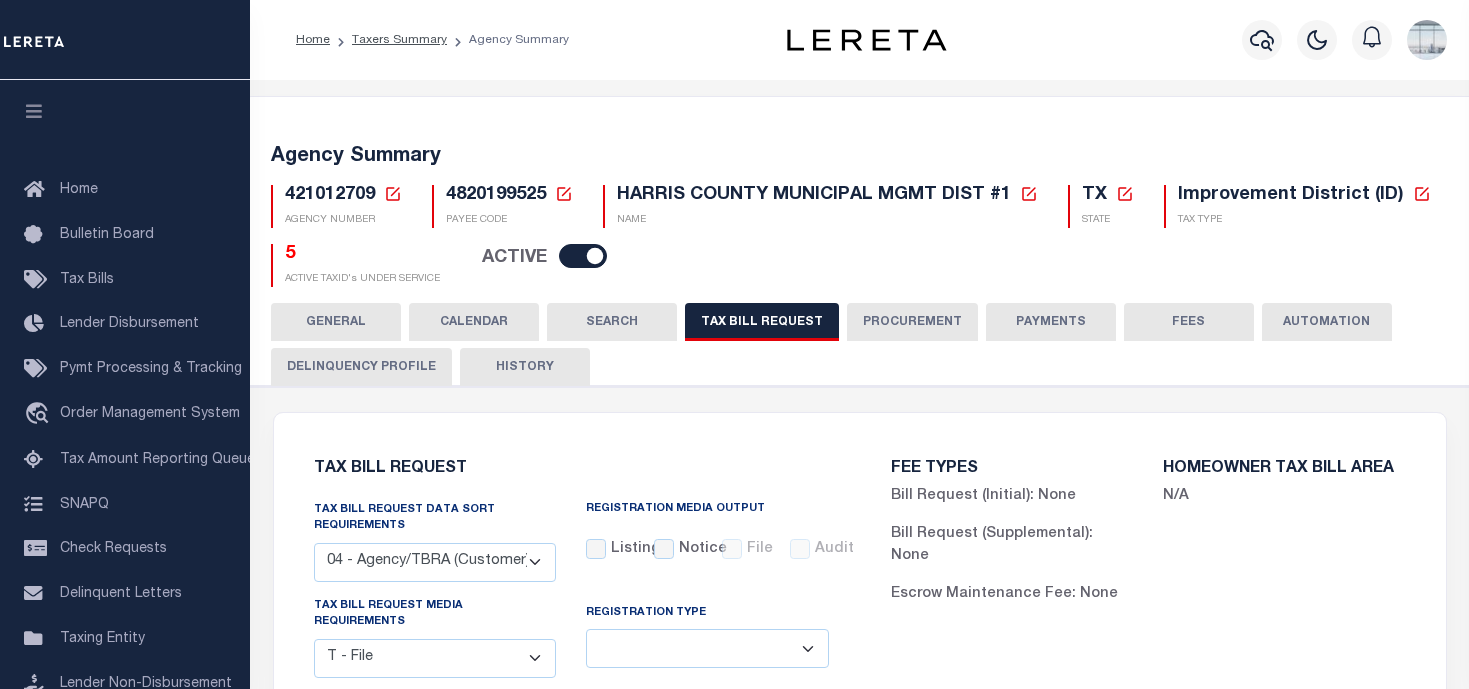 select on "28" 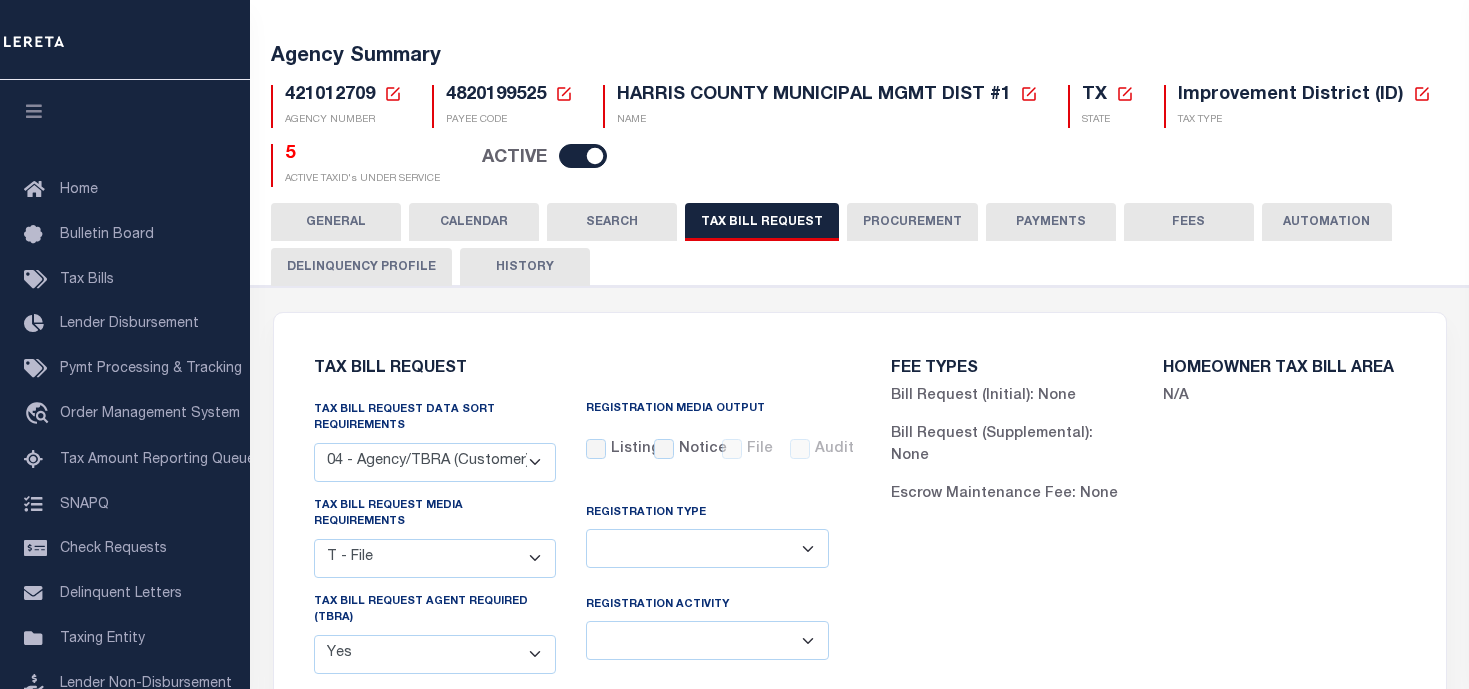 scroll, scrollTop: 0, scrollLeft: 0, axis: both 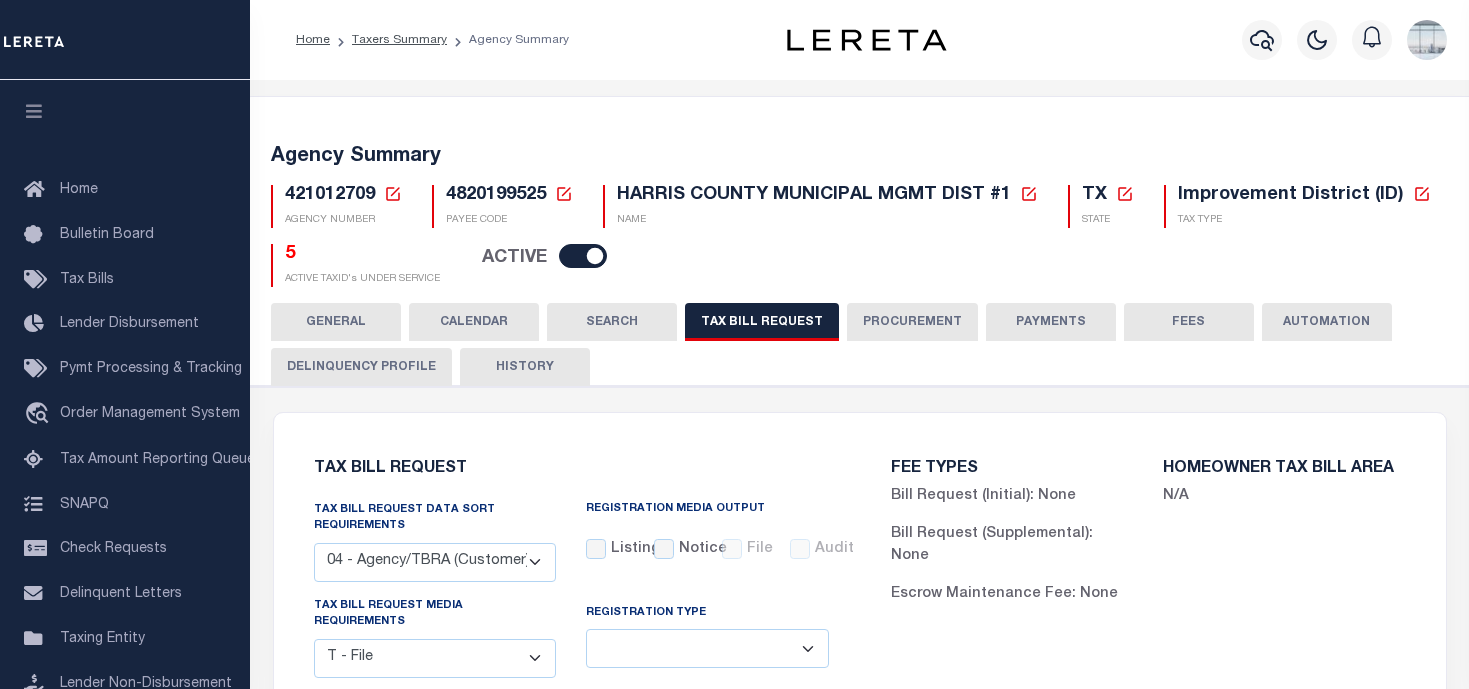 click 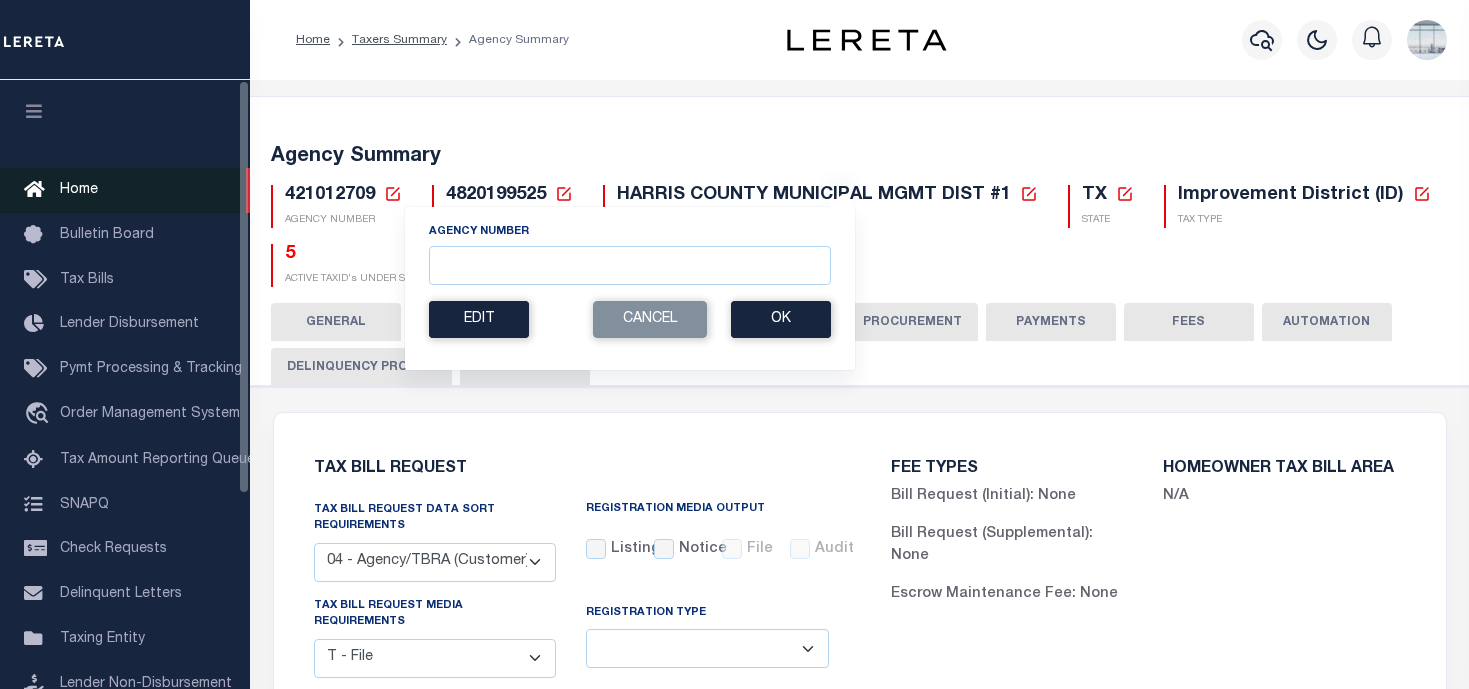 click on "Home" at bounding box center [125, 190] 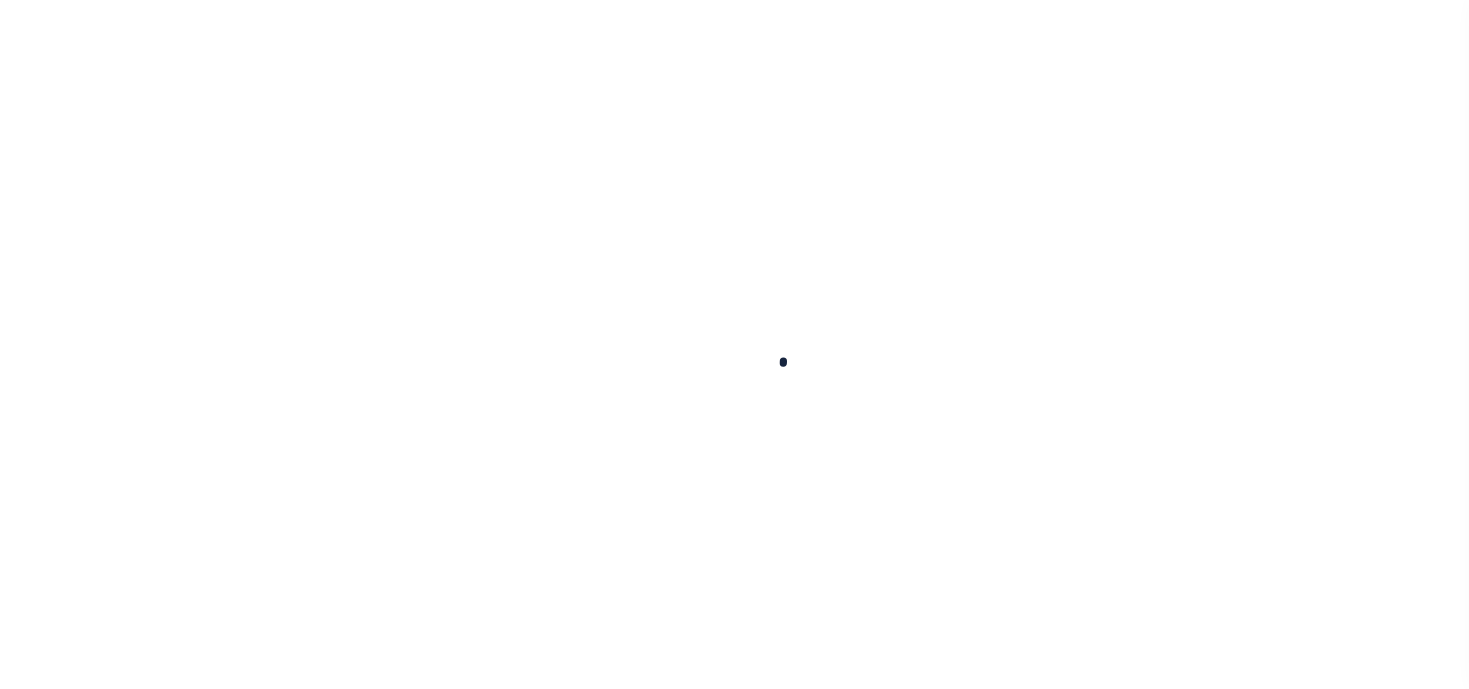 scroll, scrollTop: 0, scrollLeft: 0, axis: both 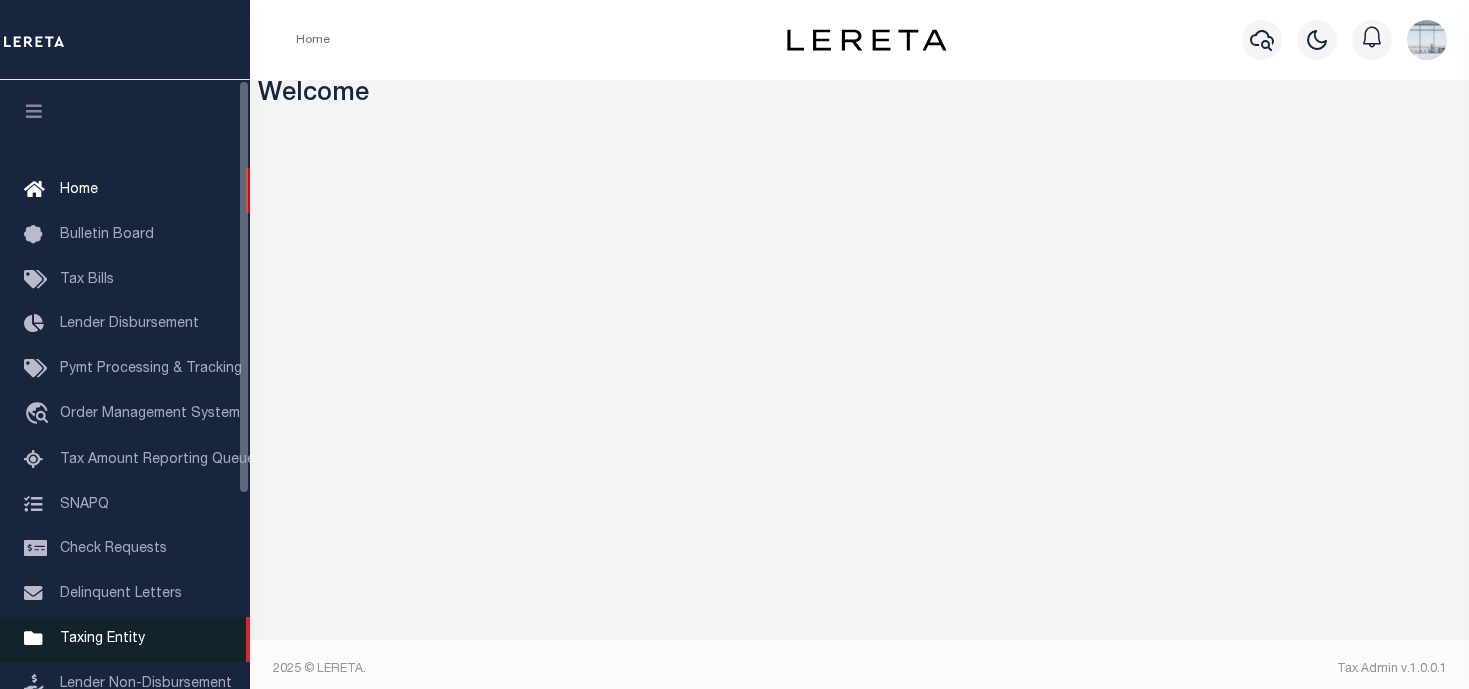click on "Taxing Entity" at bounding box center [102, 639] 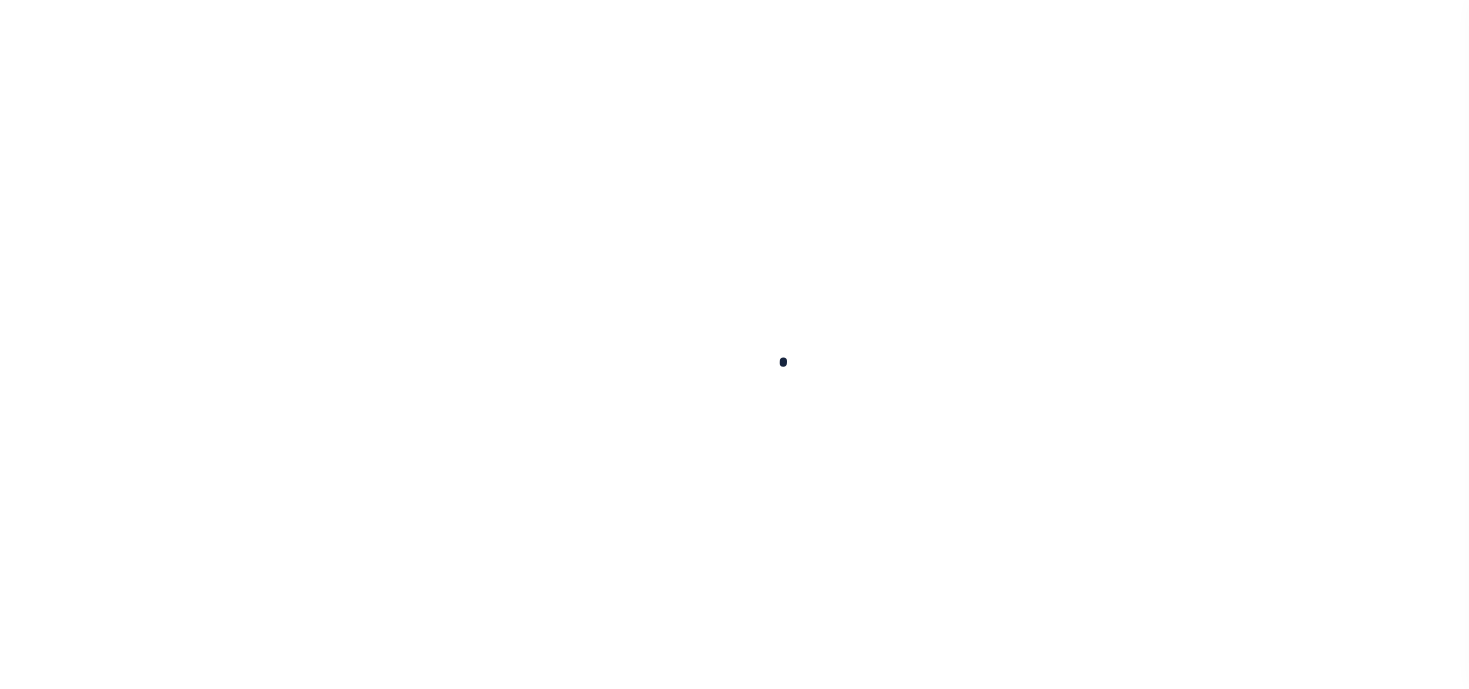scroll, scrollTop: 0, scrollLeft: 0, axis: both 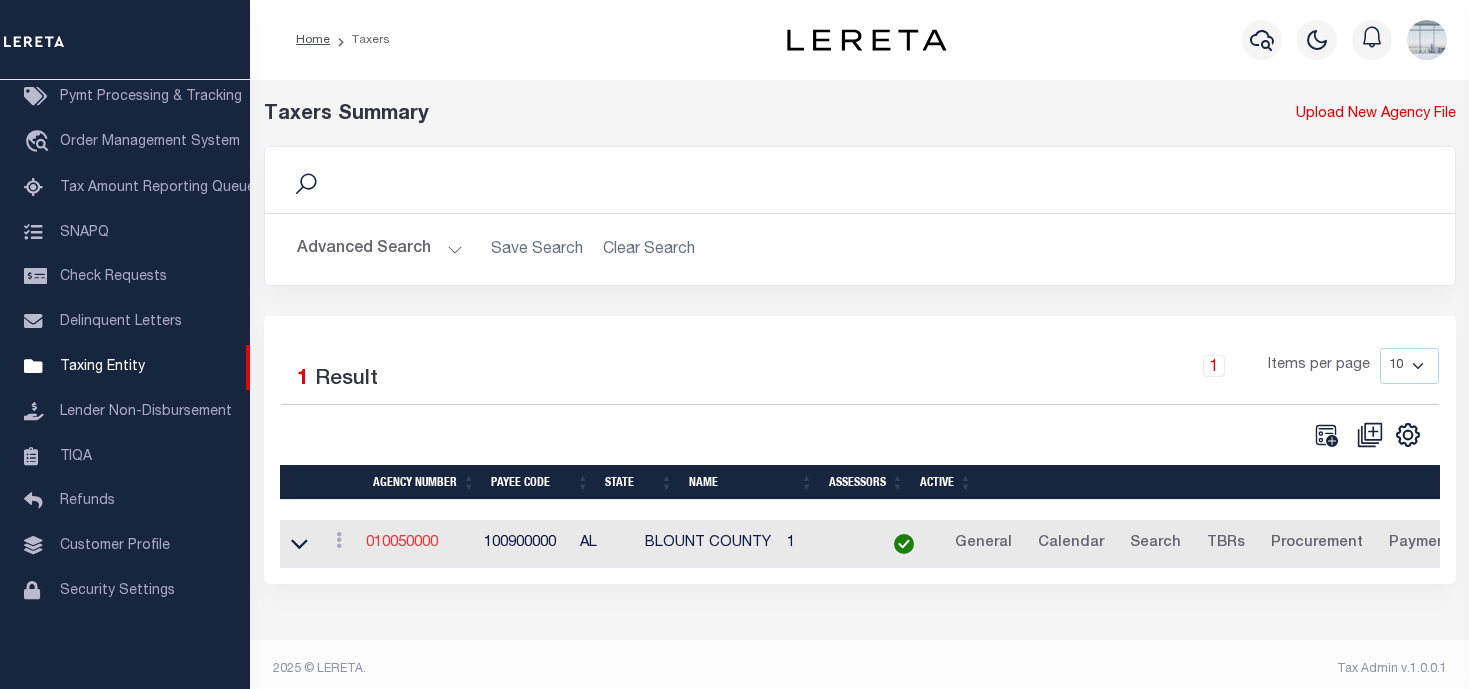 click on "010050000" at bounding box center [402, 543] 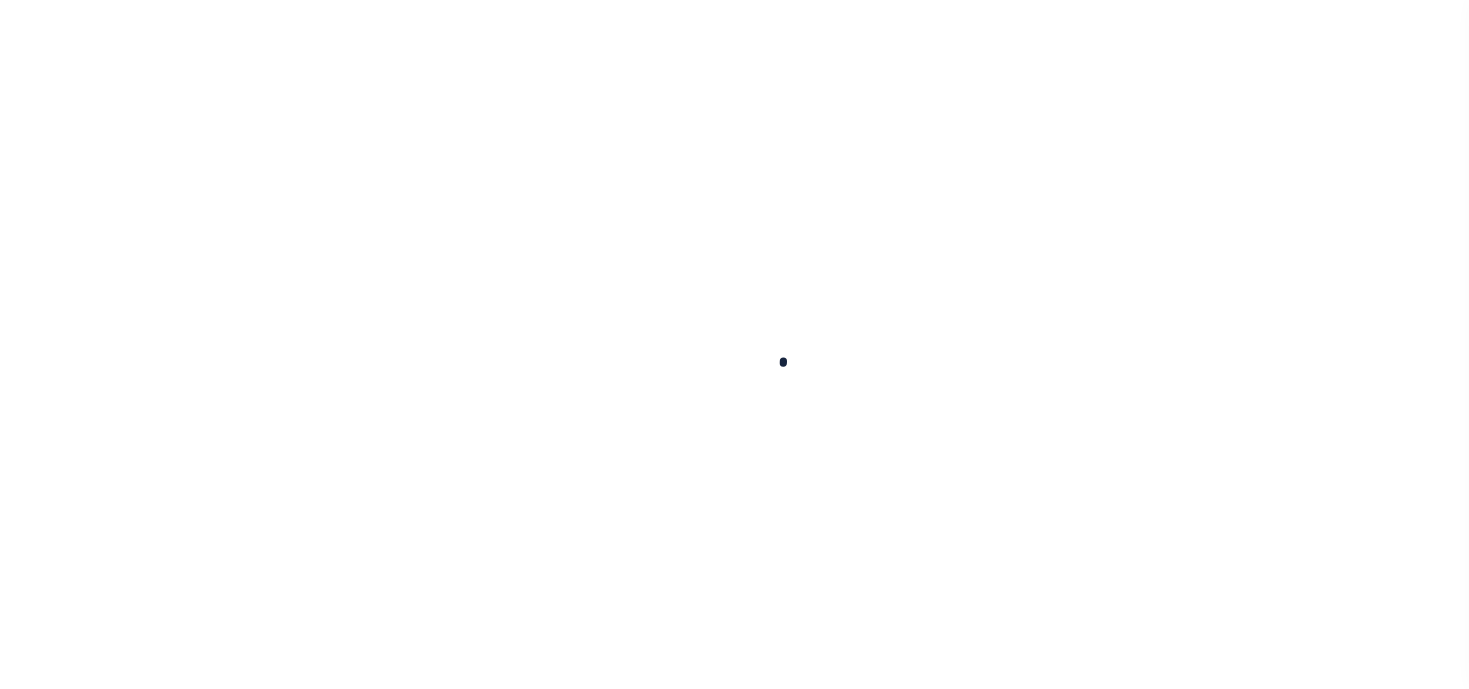 select 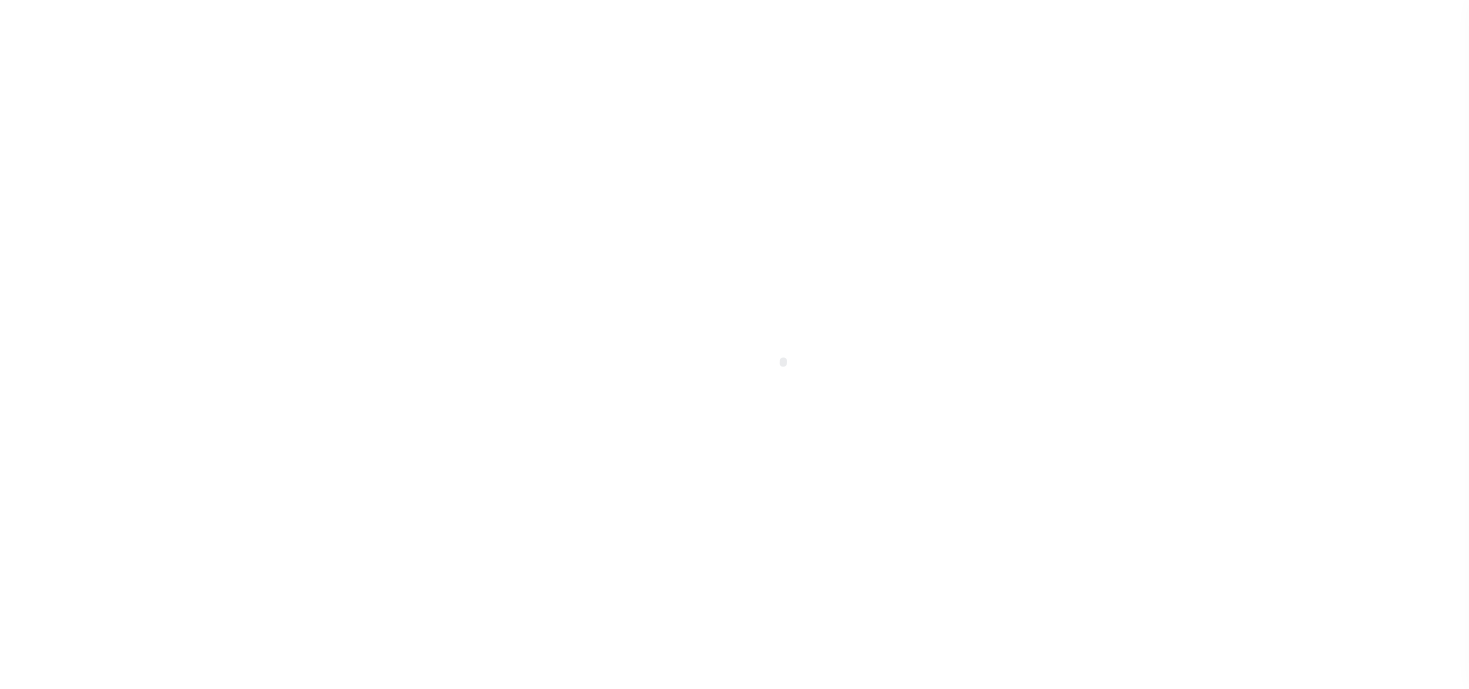 checkbox on "false" 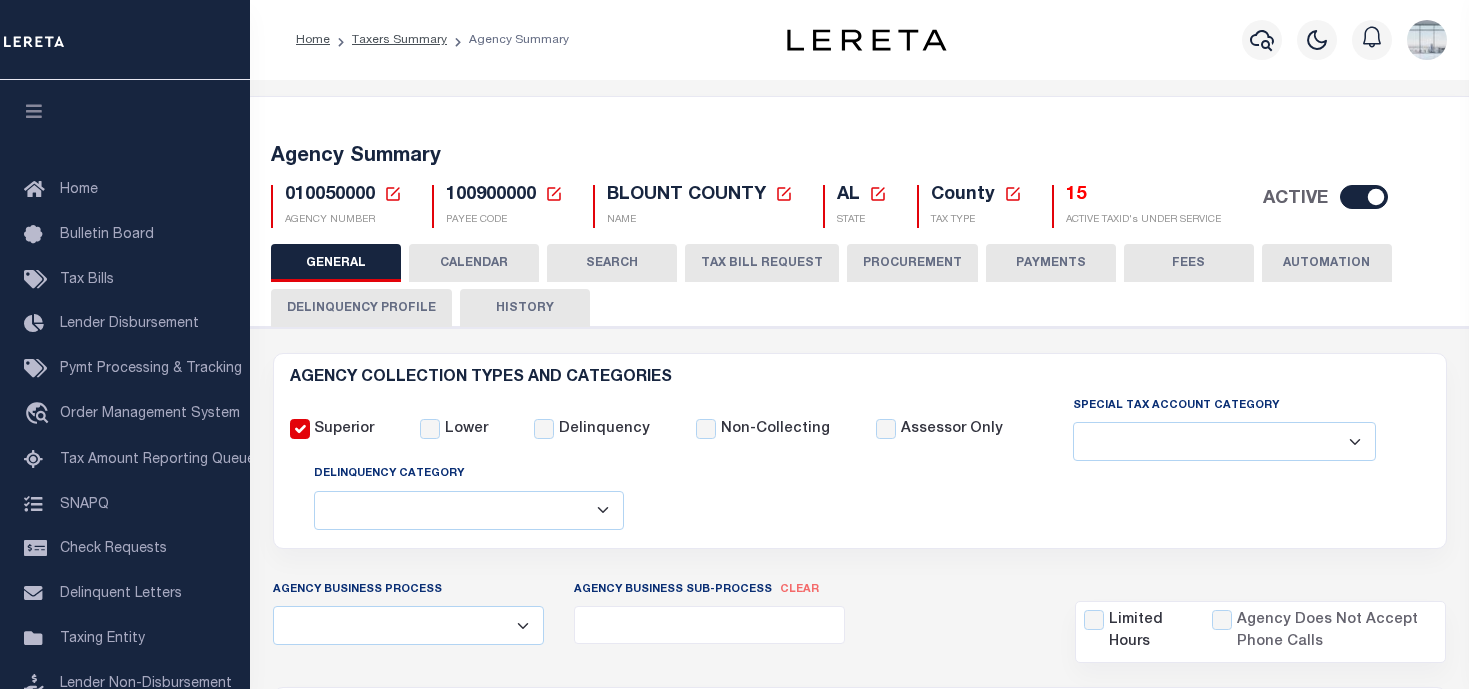 click on "010050000
Agency Number
Edit
Cancel Ok New Agency Number Cancel Ok AGENCY NUMBER" at bounding box center (336, 206) 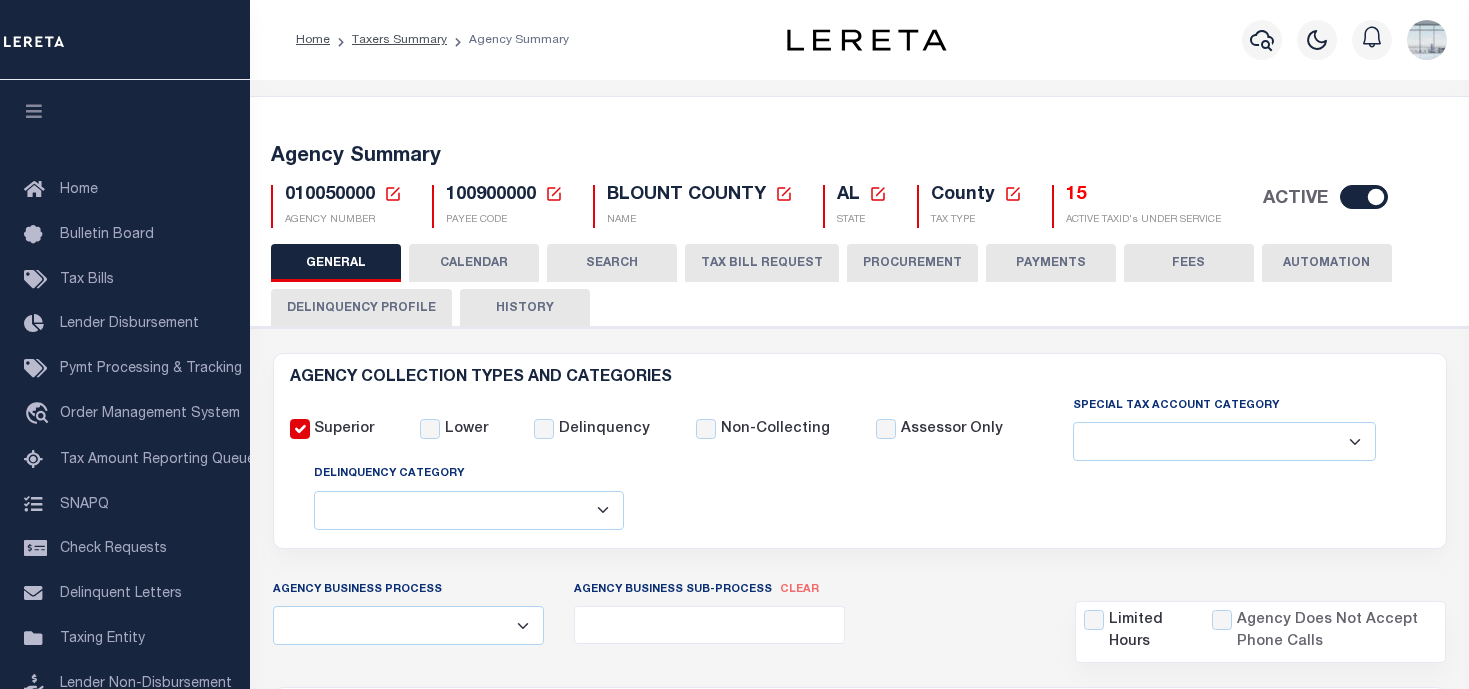 click 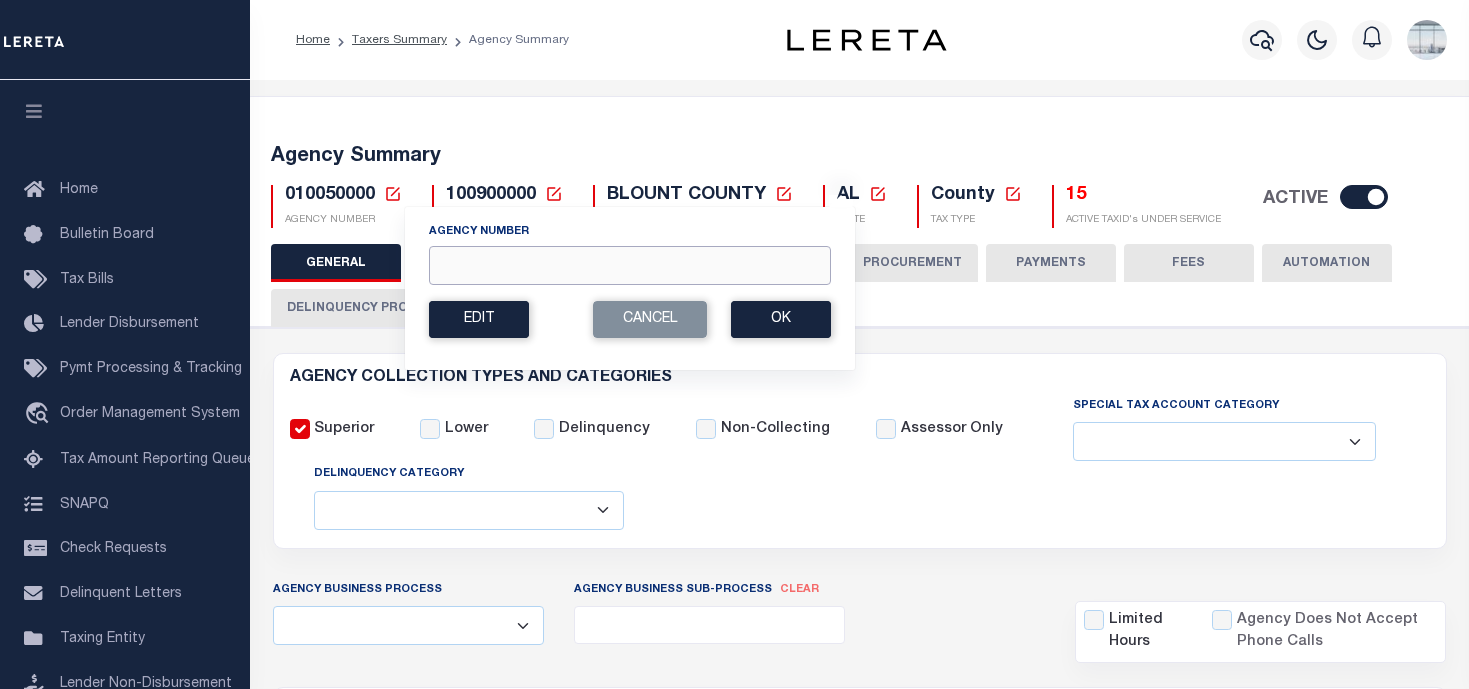 click on "Agency Number" at bounding box center [630, 265] 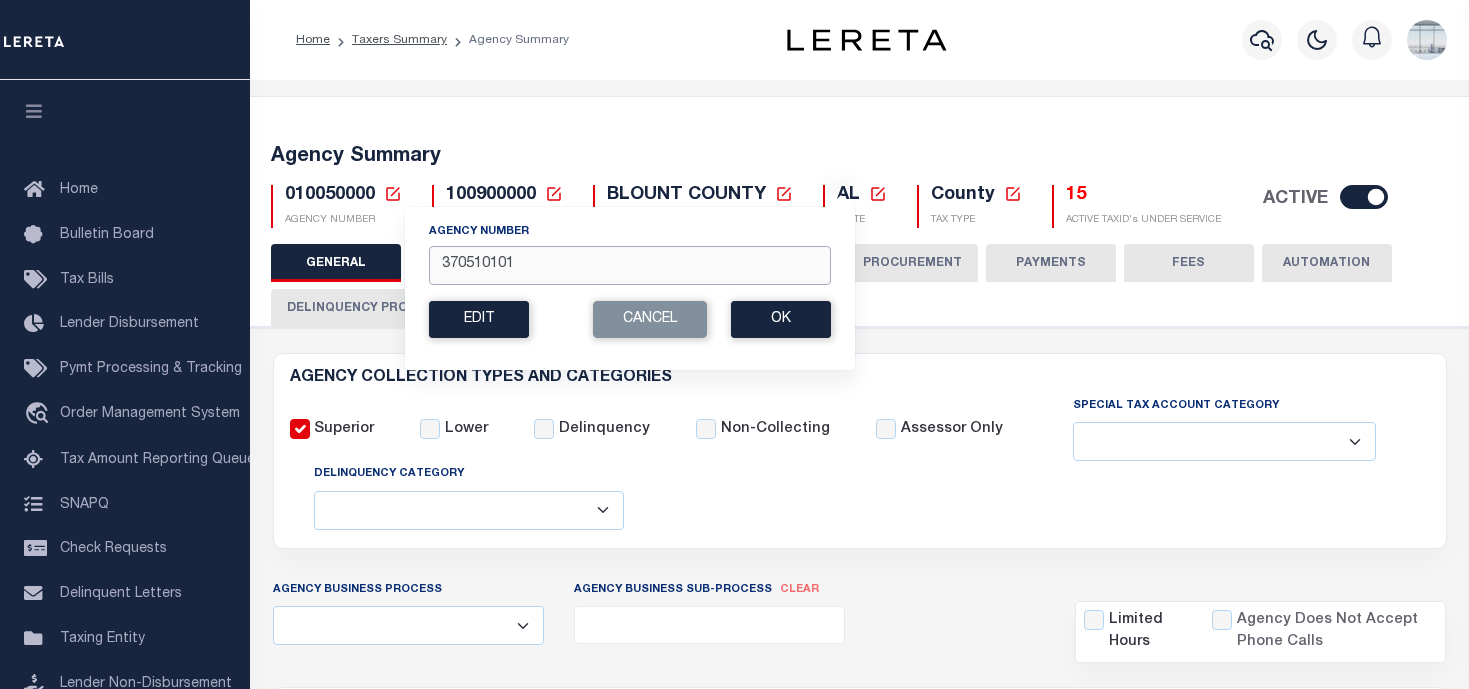 type on "370510101" 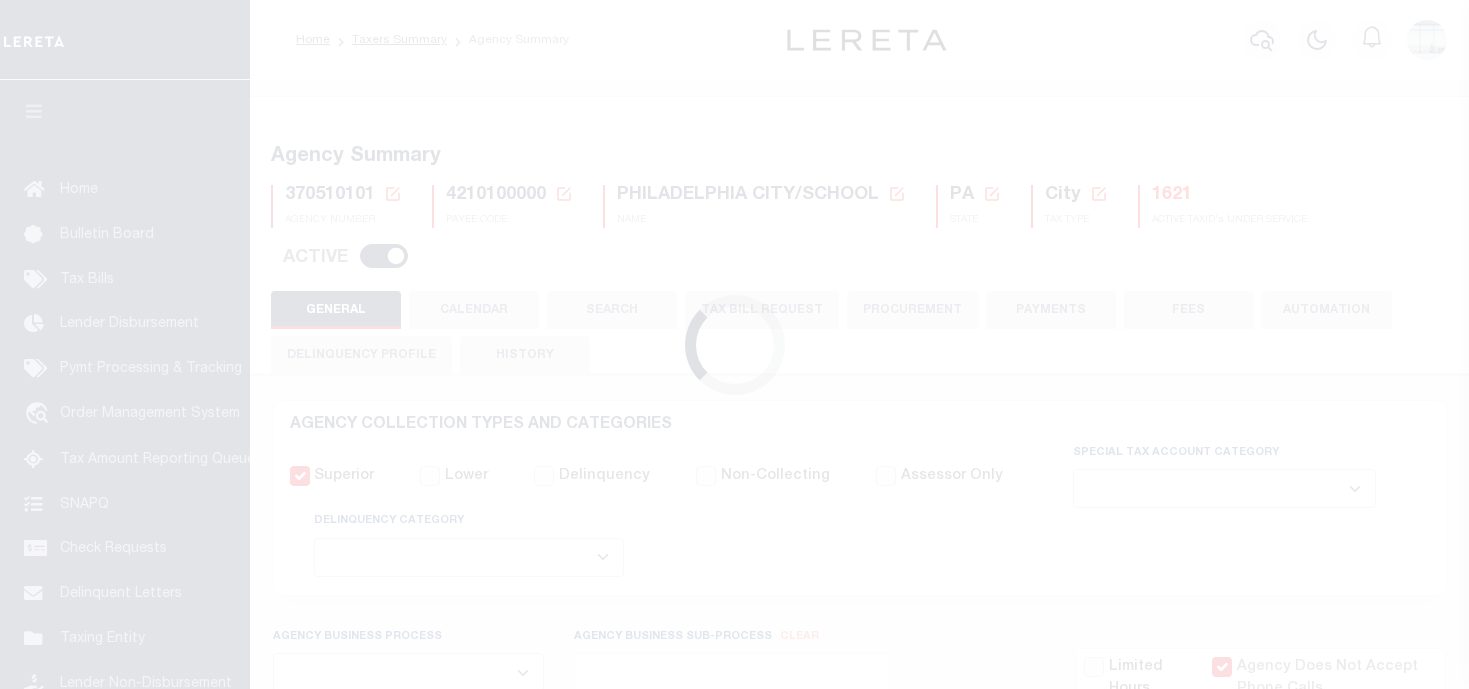 select 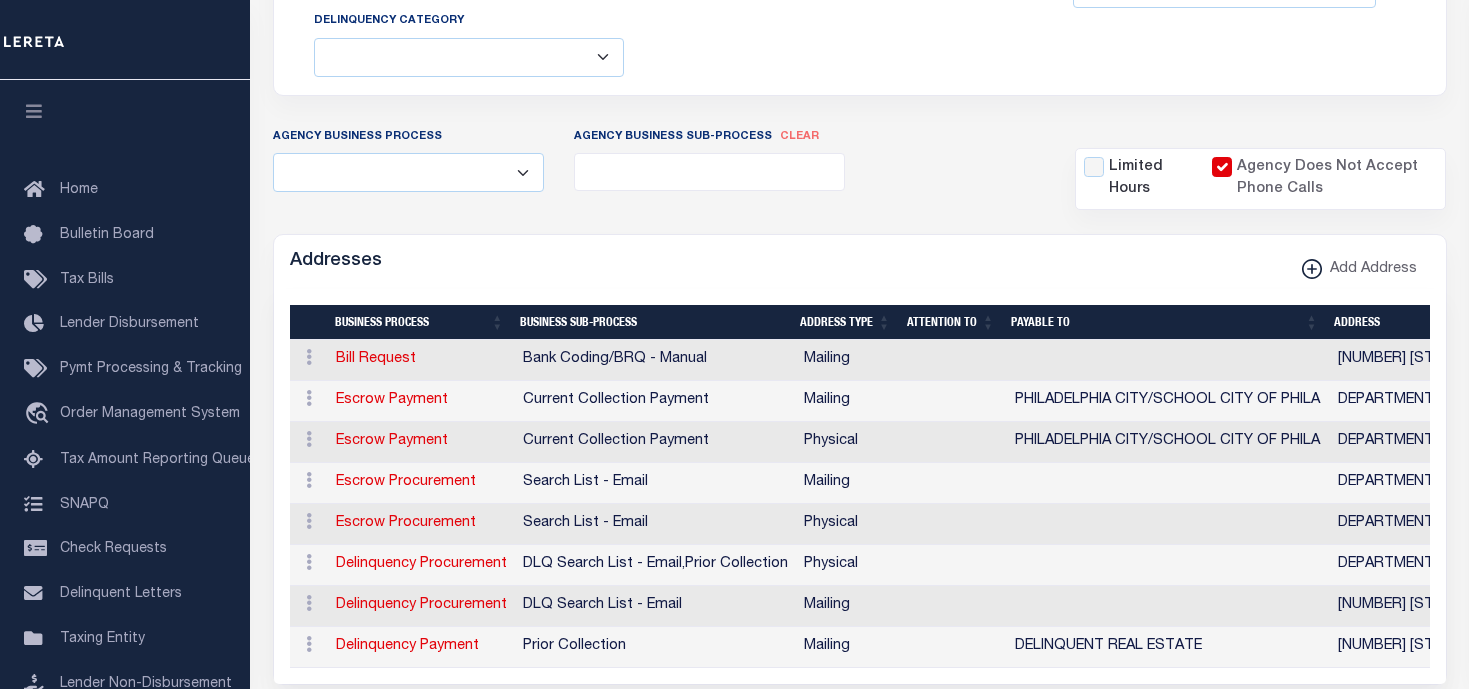 scroll, scrollTop: 0, scrollLeft: 0, axis: both 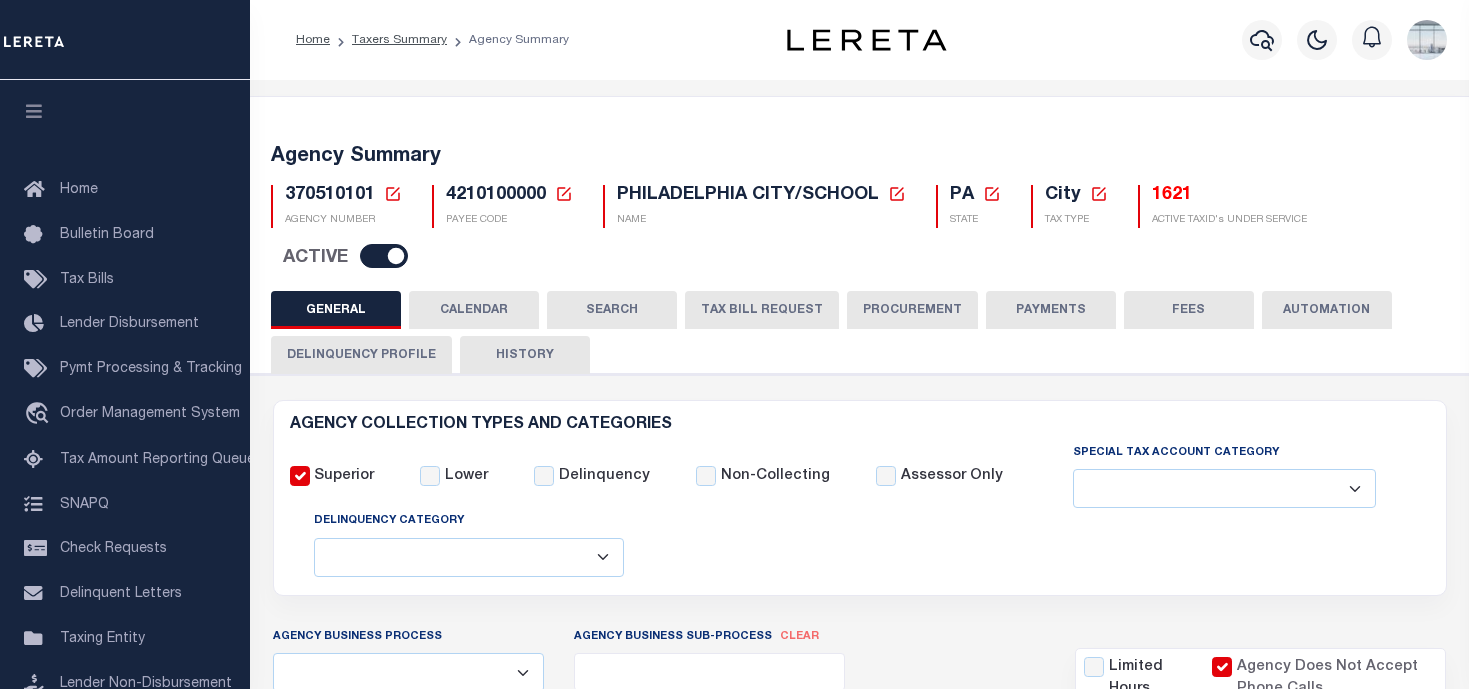 click on "TAX BILL REQUEST" at bounding box center [762, 310] 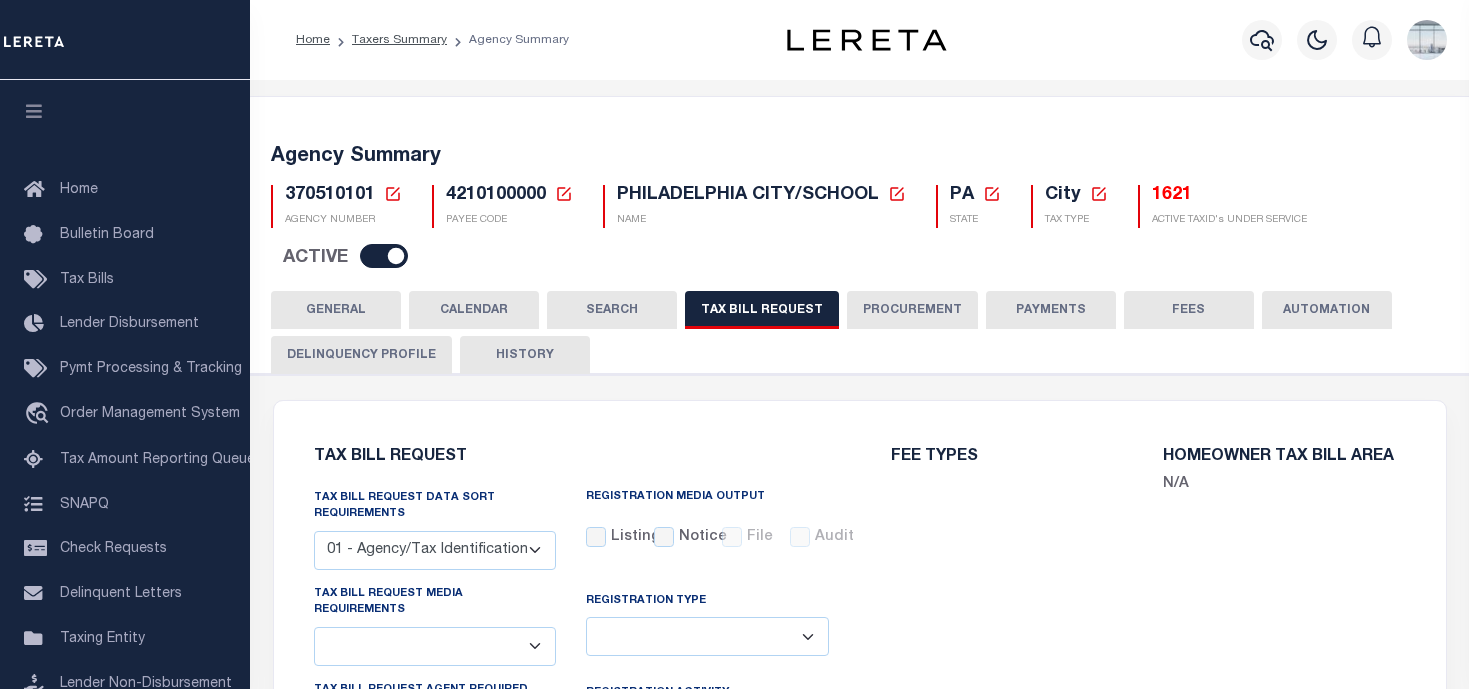 select on "1" 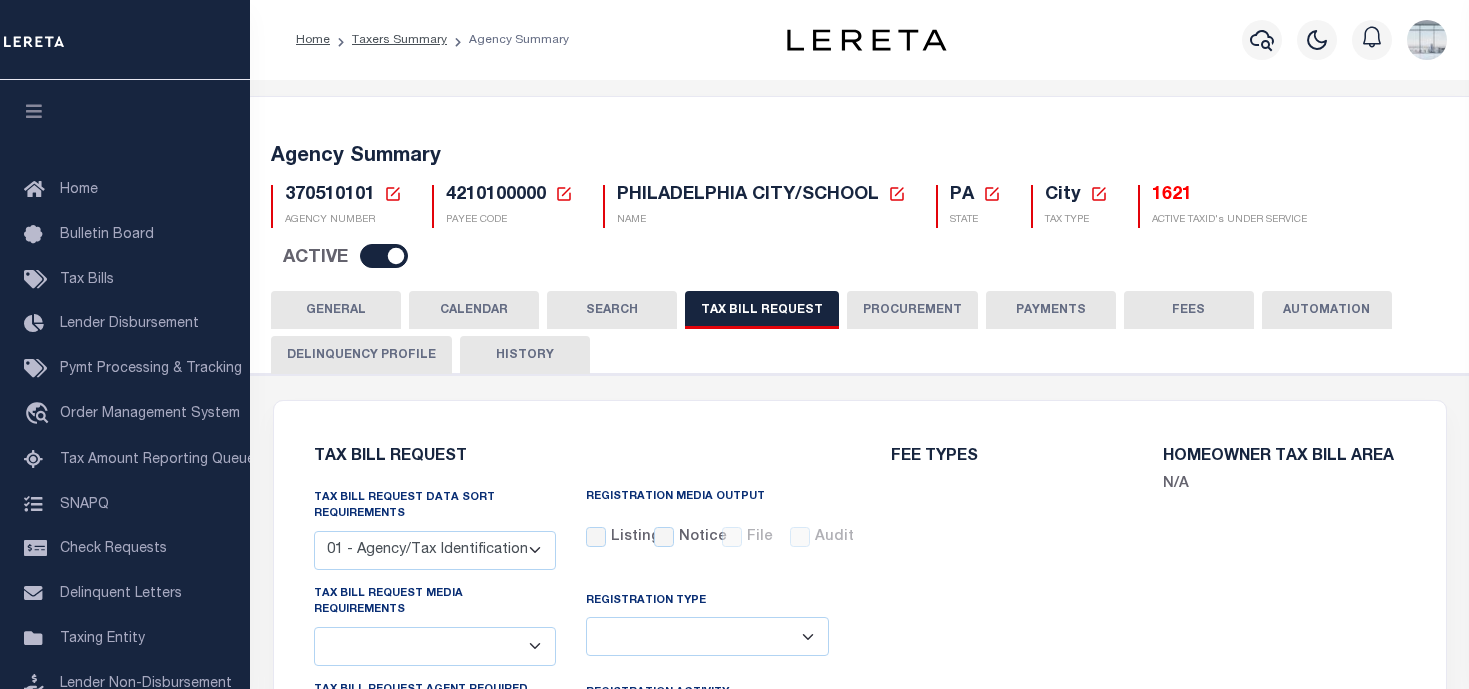 select on "13" 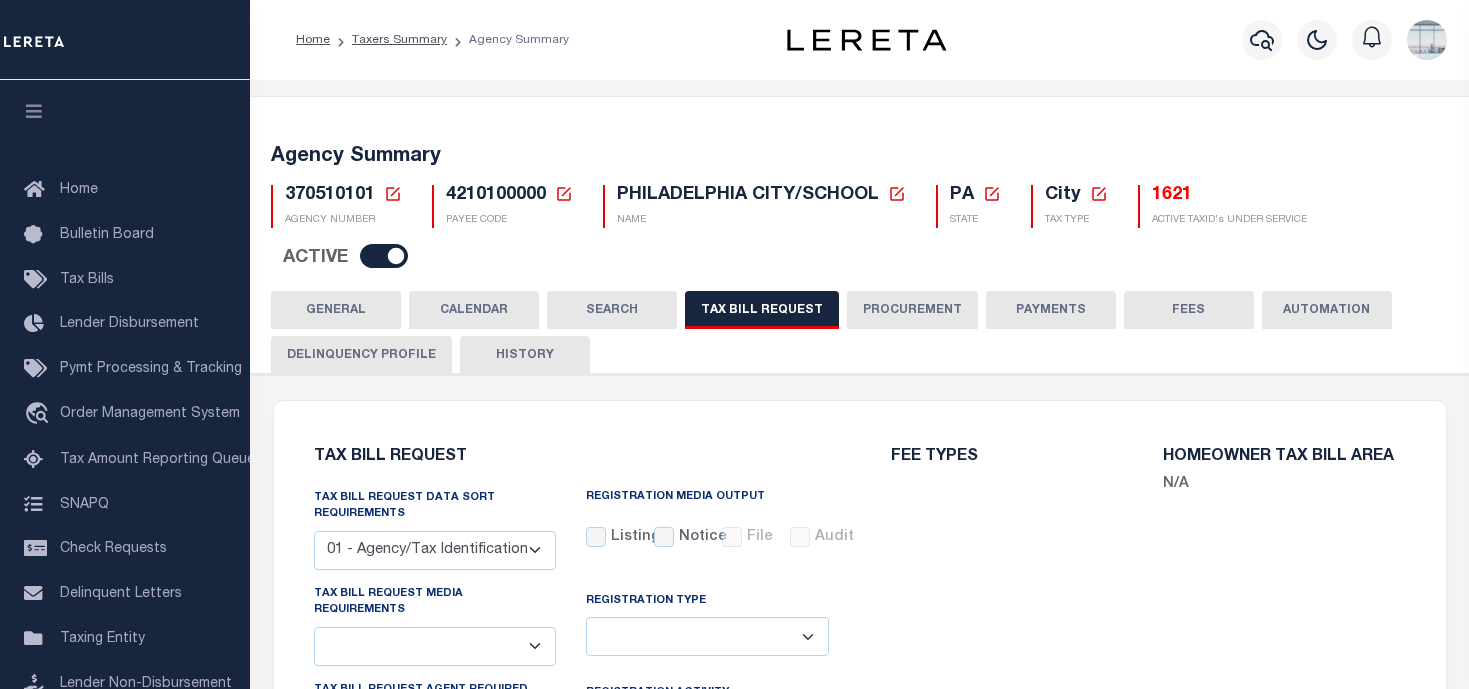 select on "1" 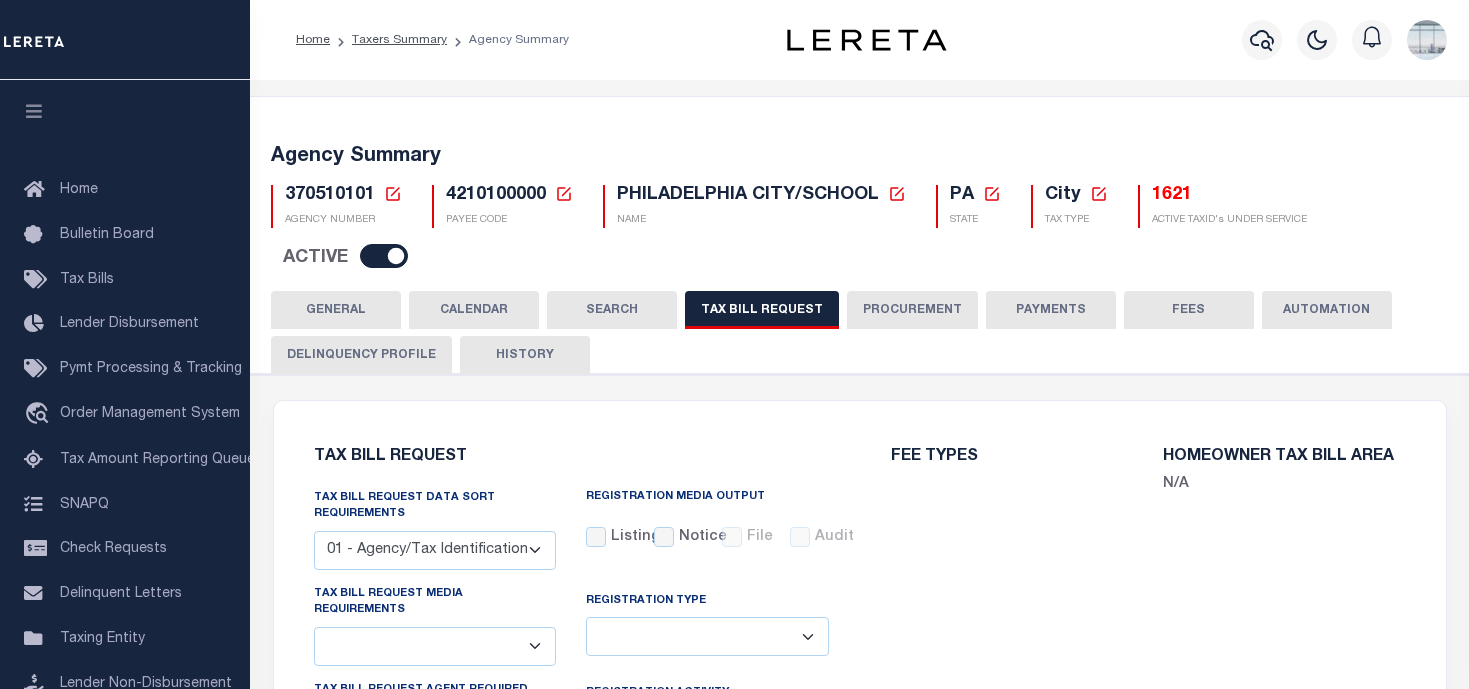 type on "137" 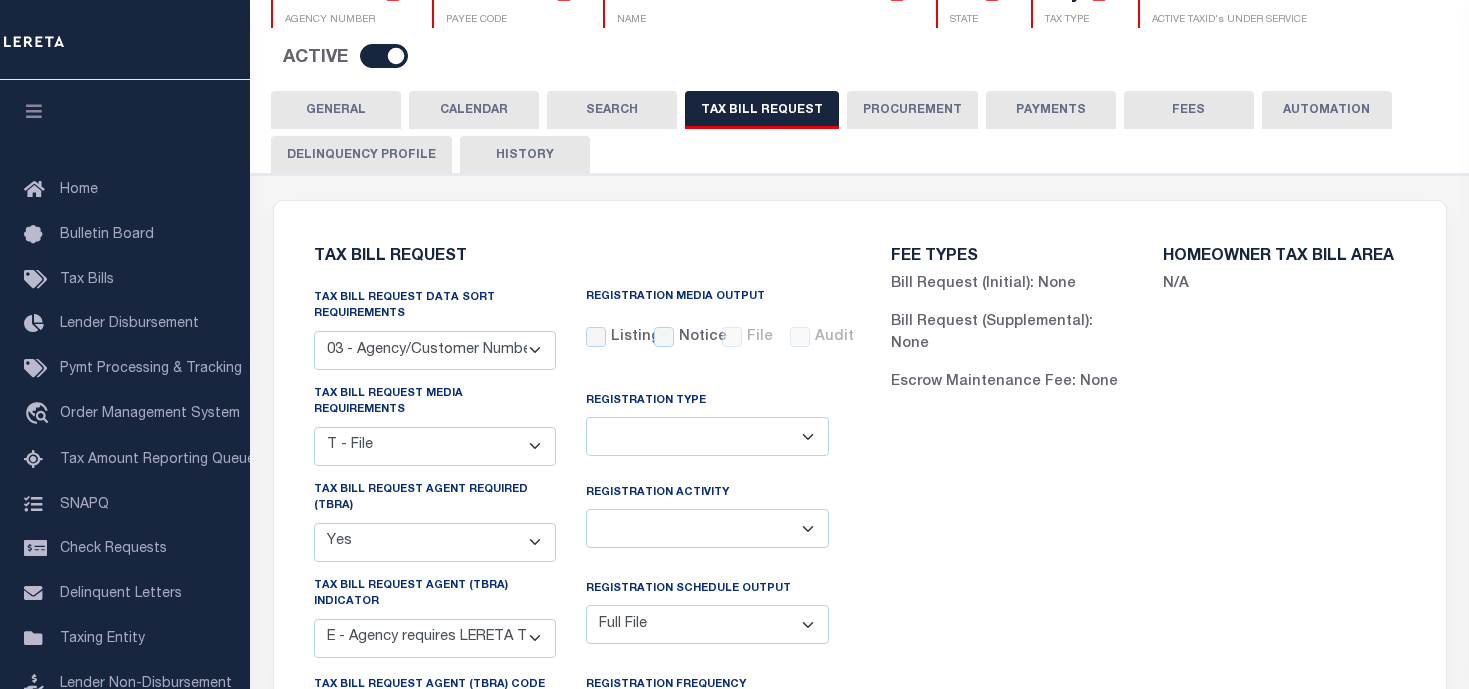 scroll, scrollTop: 100, scrollLeft: 0, axis: vertical 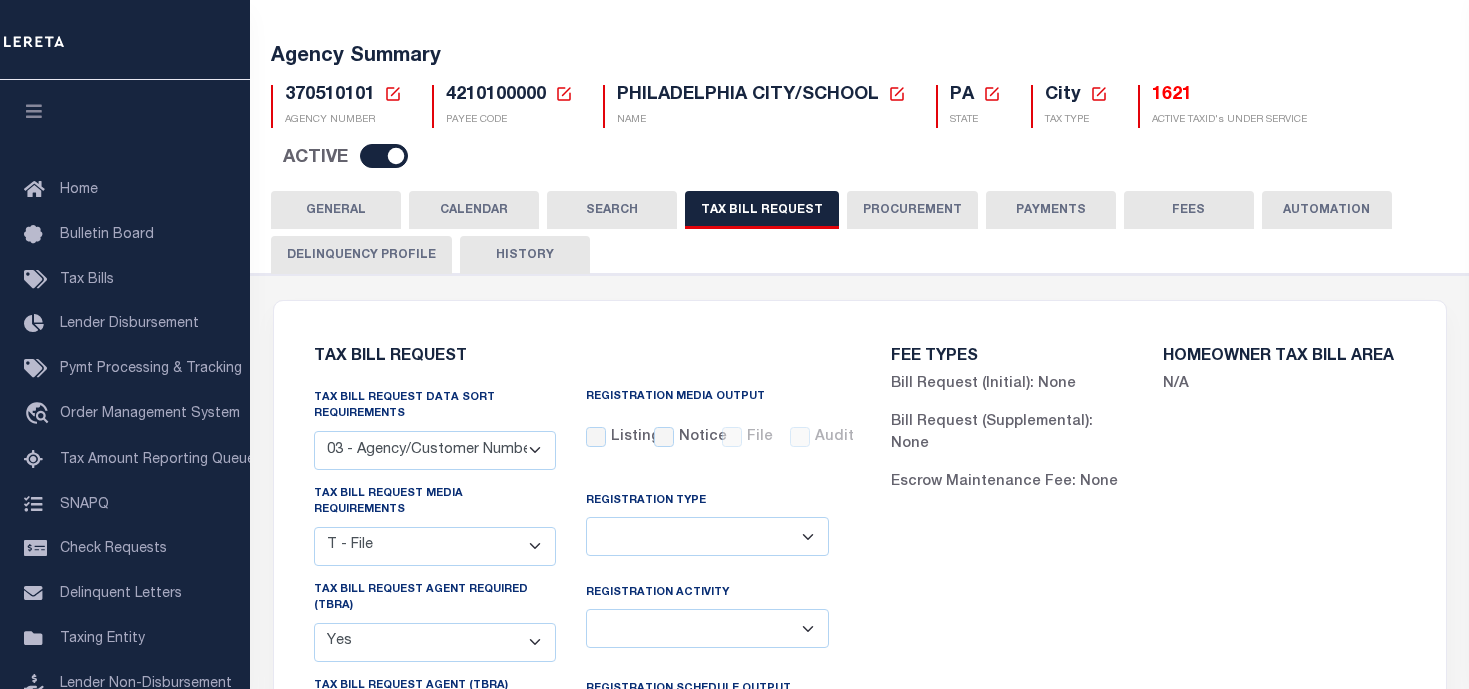 click on "CALENDAR" at bounding box center (474, 210) 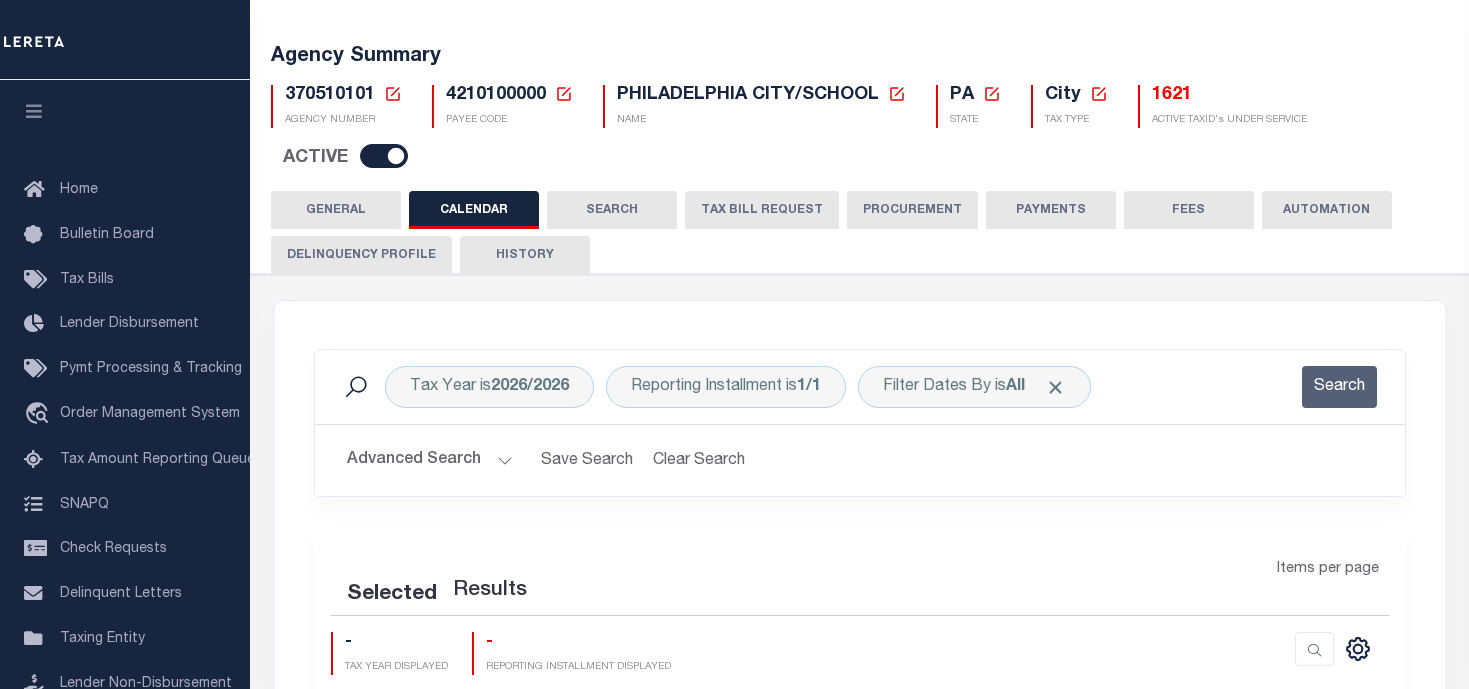 click on "CALENDAR" at bounding box center [474, 210] 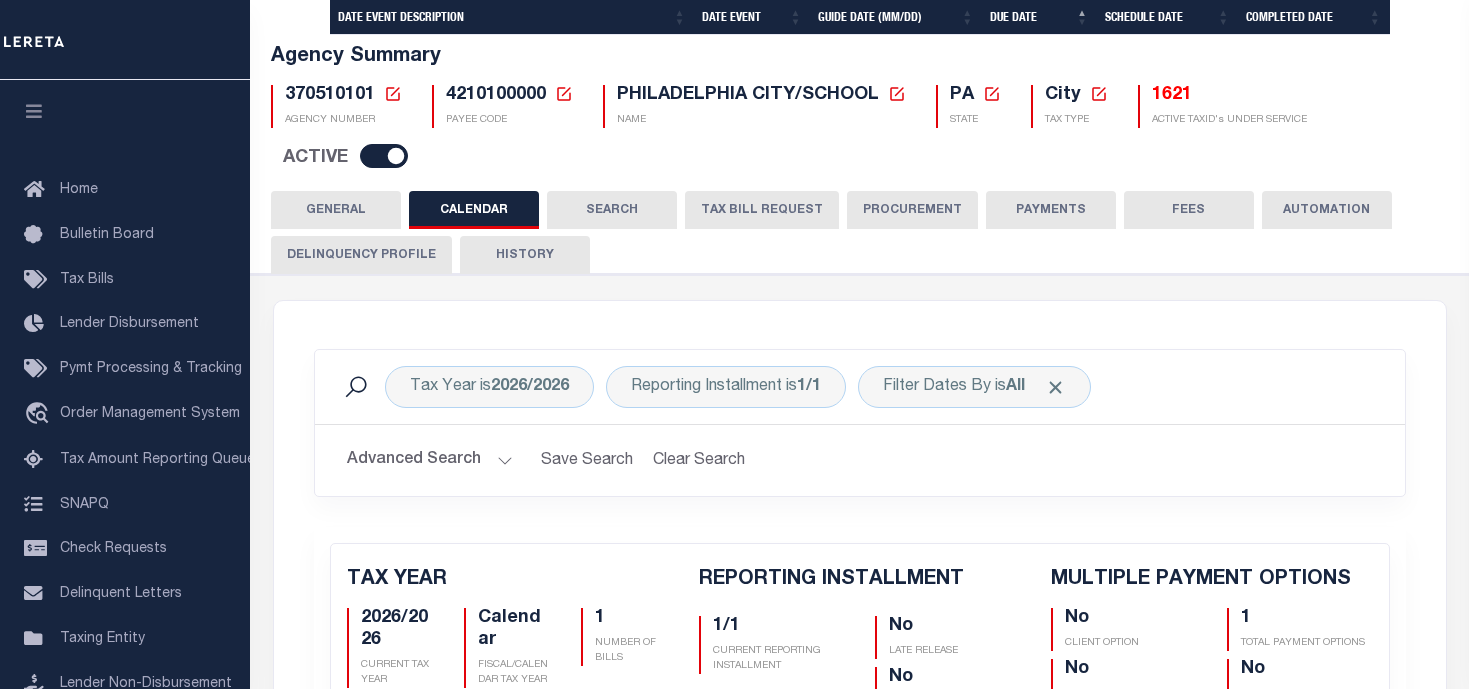 checkbox on "false" 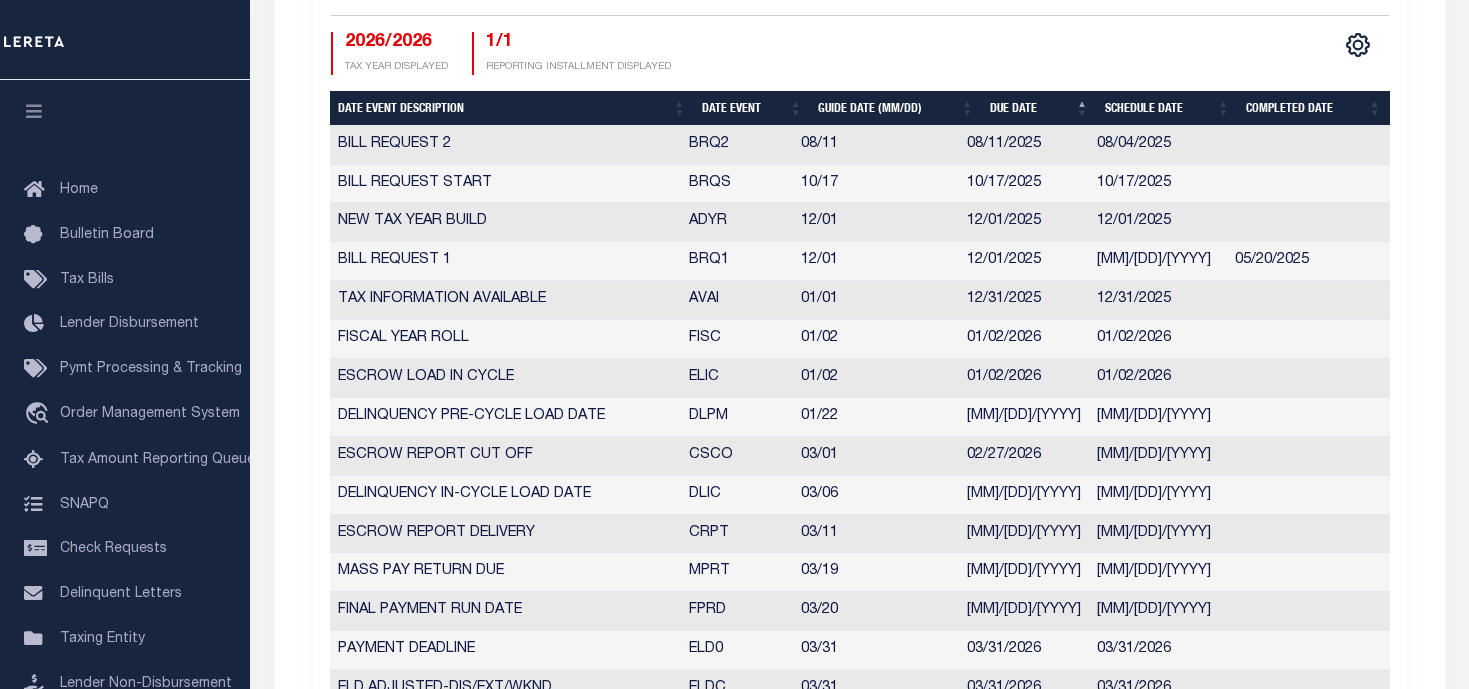 scroll, scrollTop: 763, scrollLeft: 0, axis: vertical 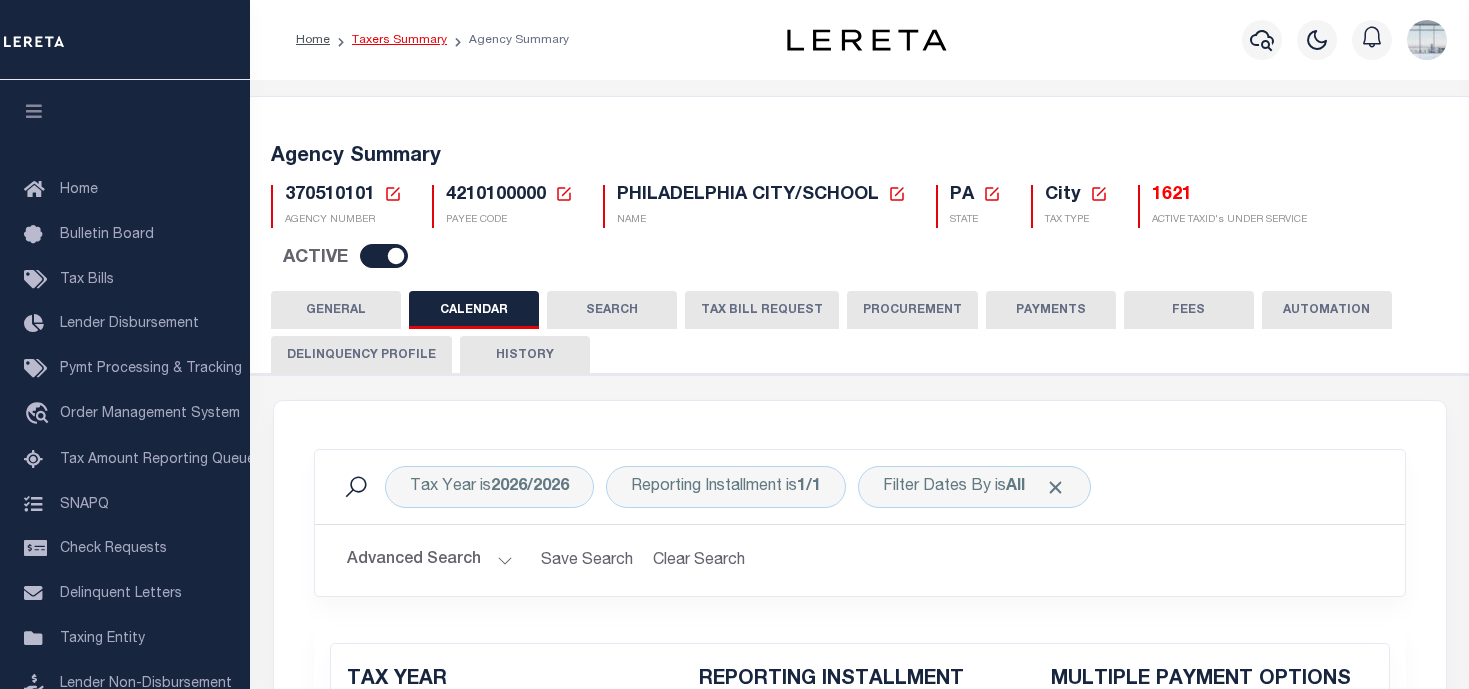 click on "Taxers Summary" at bounding box center [399, 40] 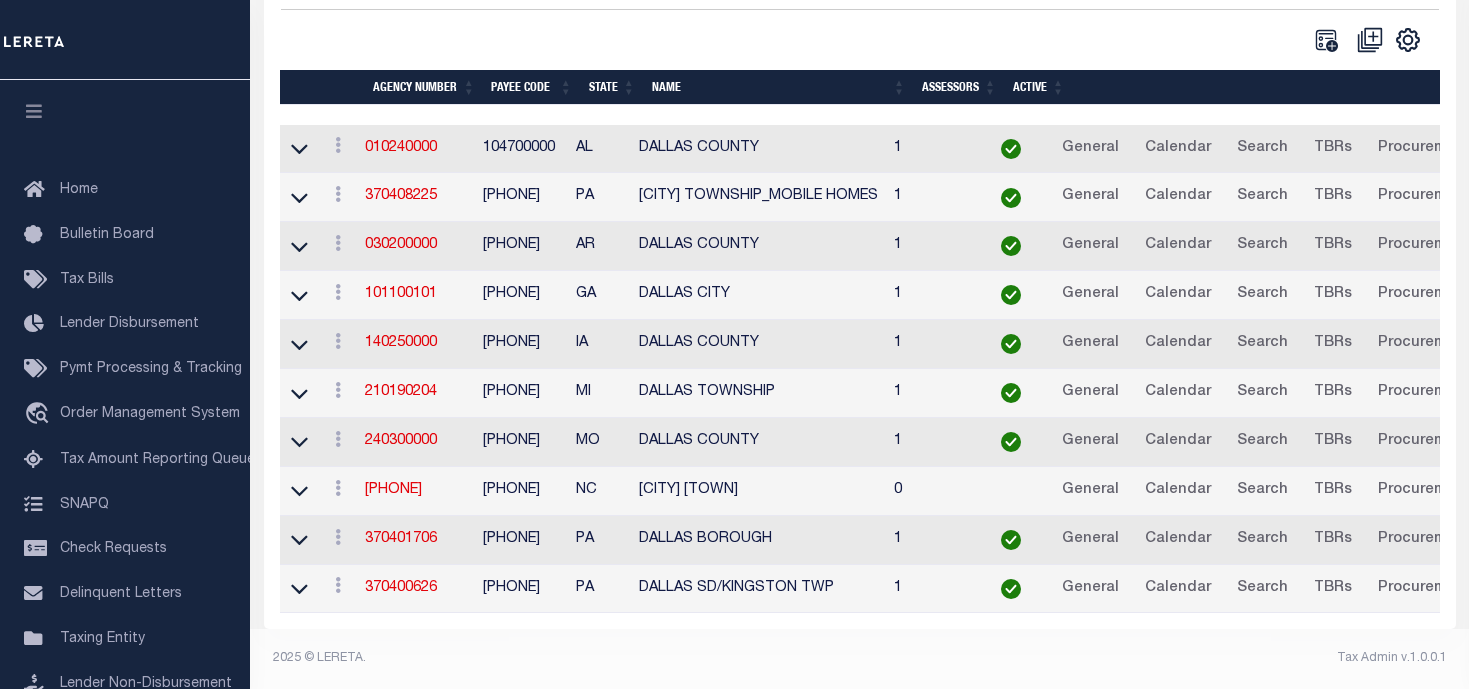 scroll, scrollTop: 0, scrollLeft: 0, axis: both 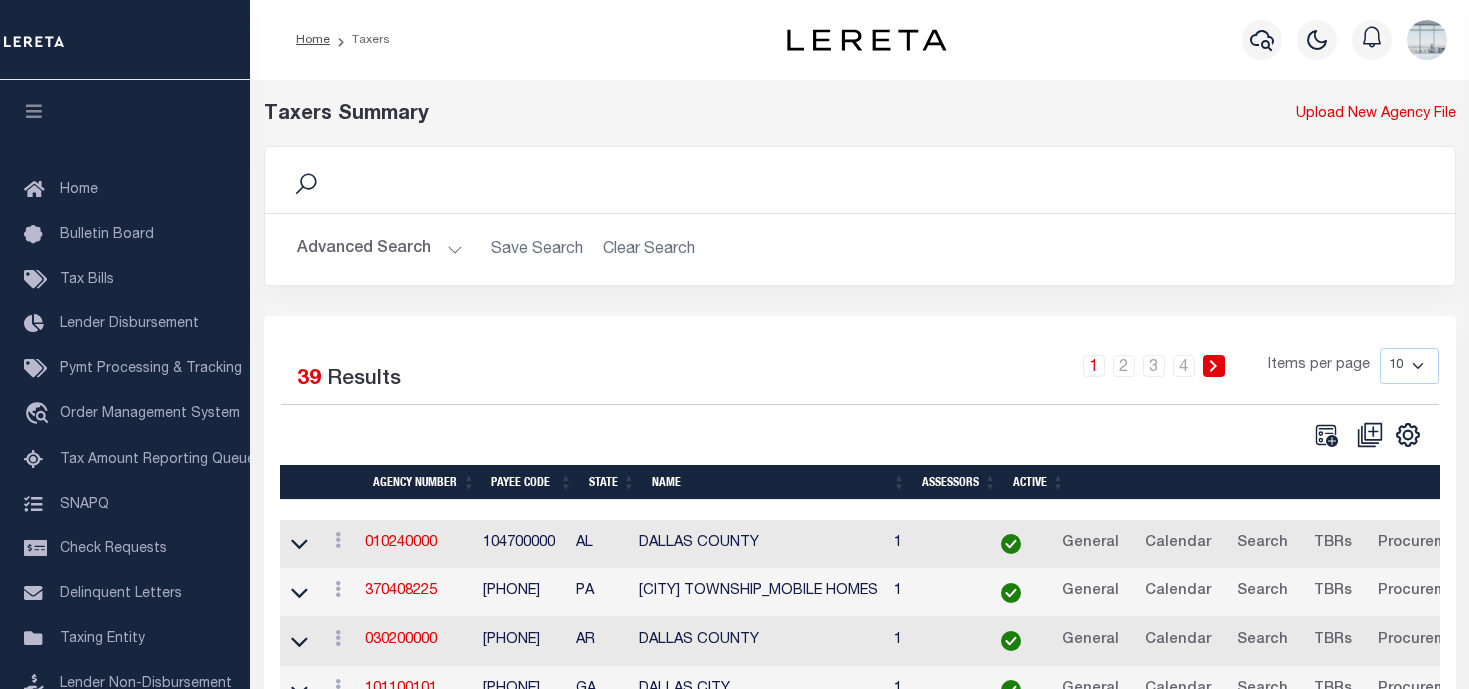 click on "Advanced Search" at bounding box center [380, 249] 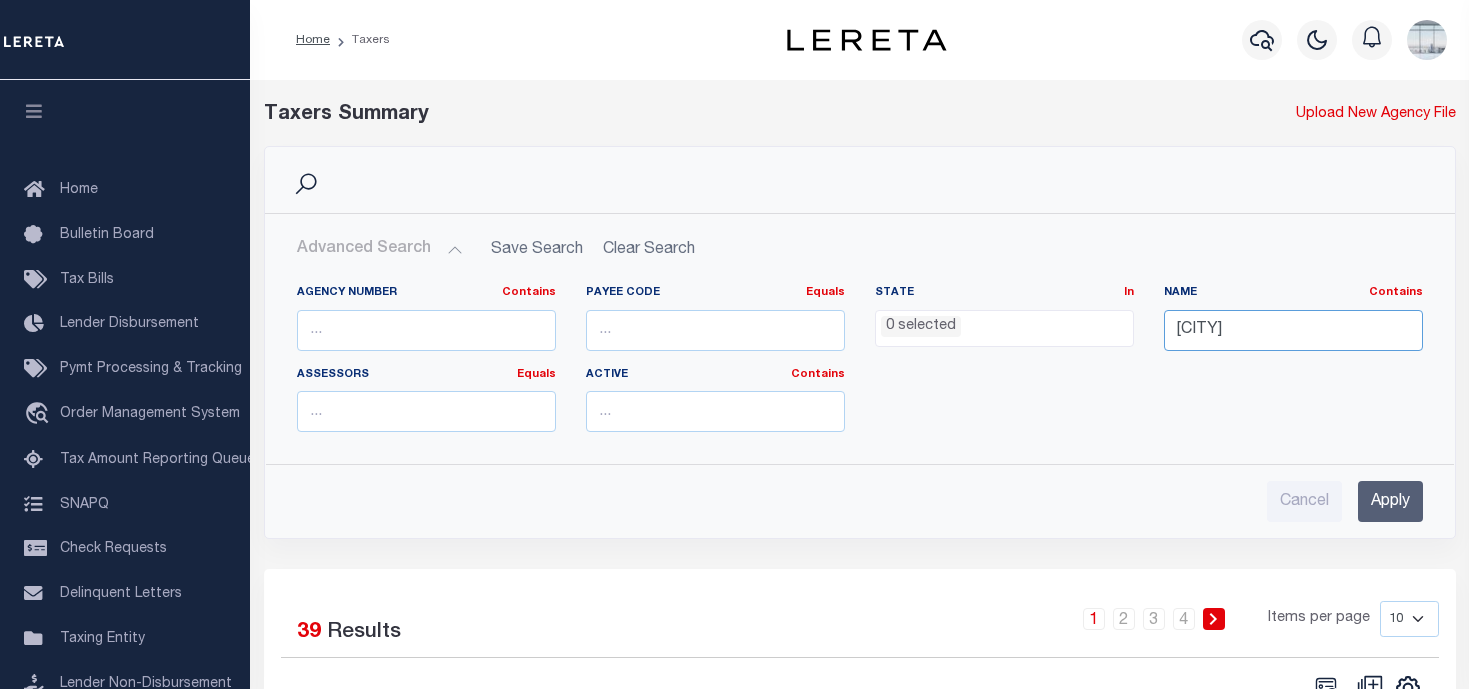drag, startPoint x: 1207, startPoint y: 333, endPoint x: 1175, endPoint y: 330, distance: 32.140316 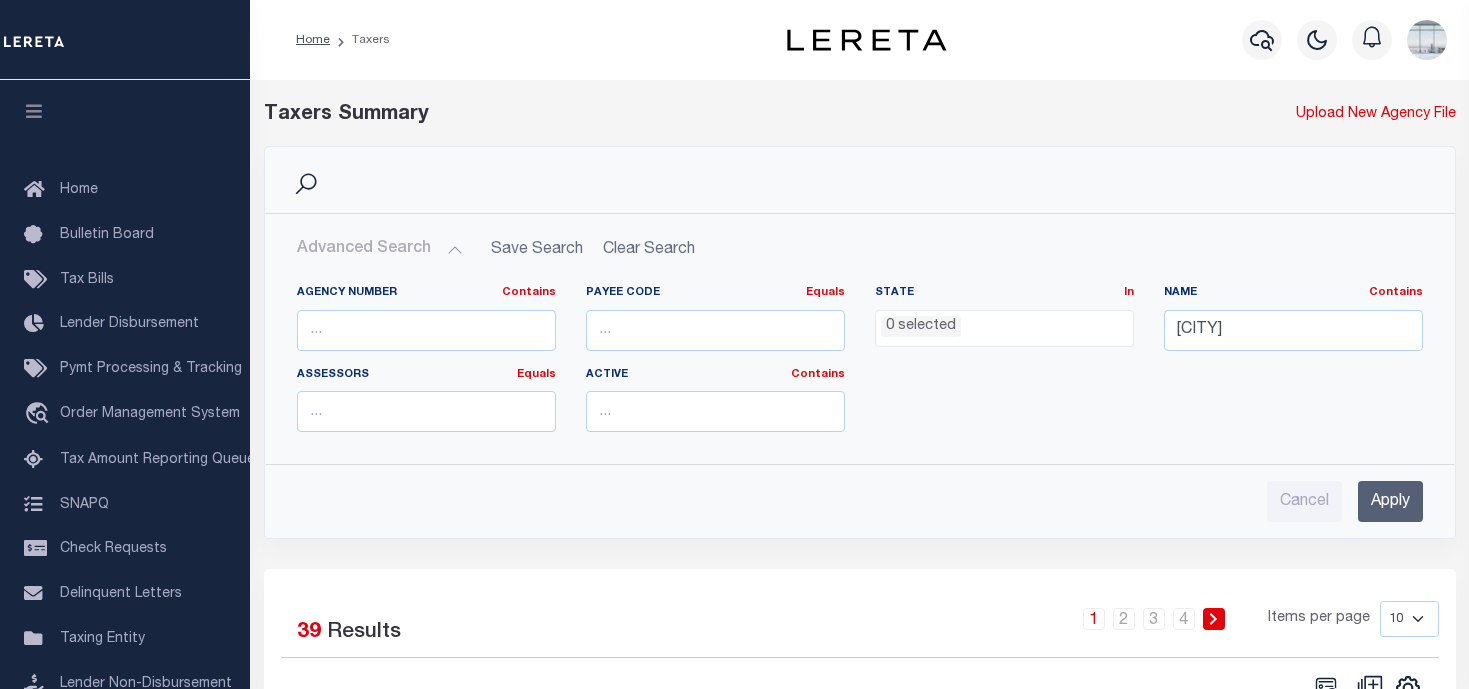 click on "Apply" at bounding box center (1390, 501) 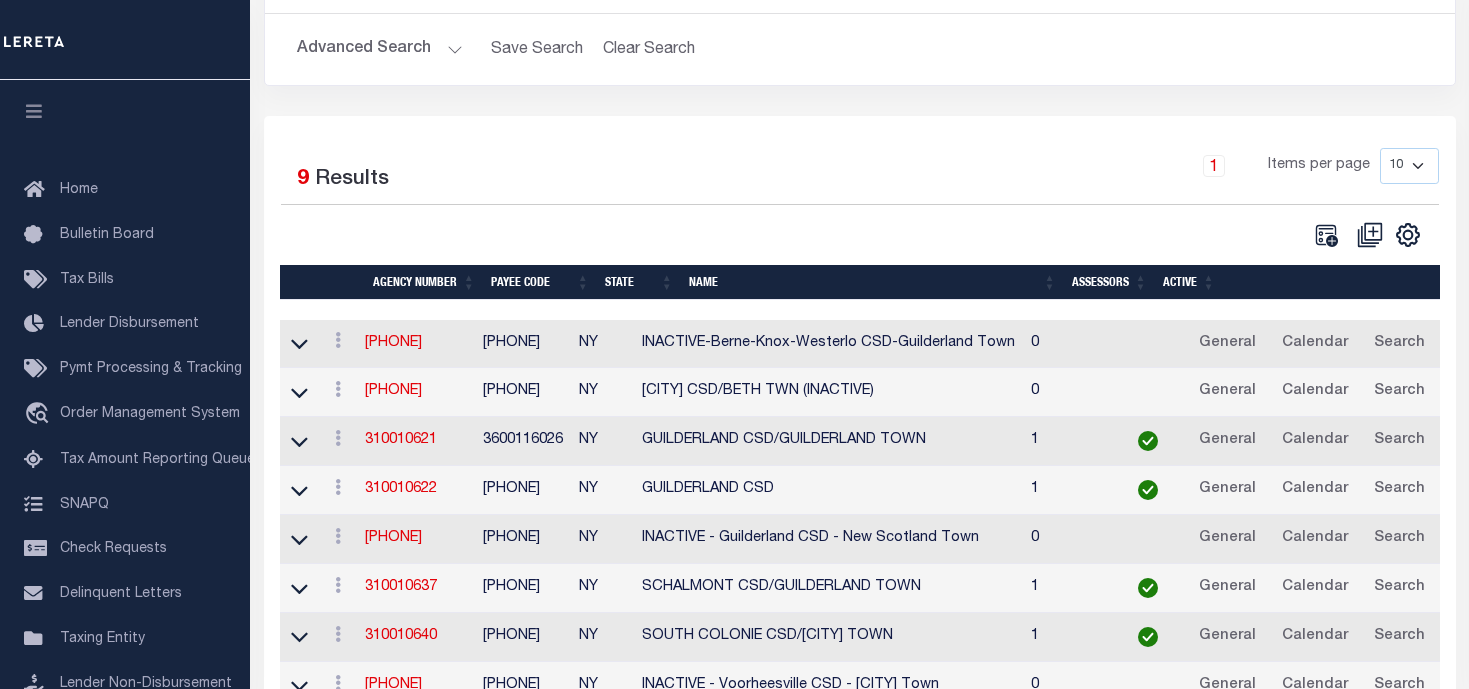 scroll, scrollTop: 363, scrollLeft: 0, axis: vertical 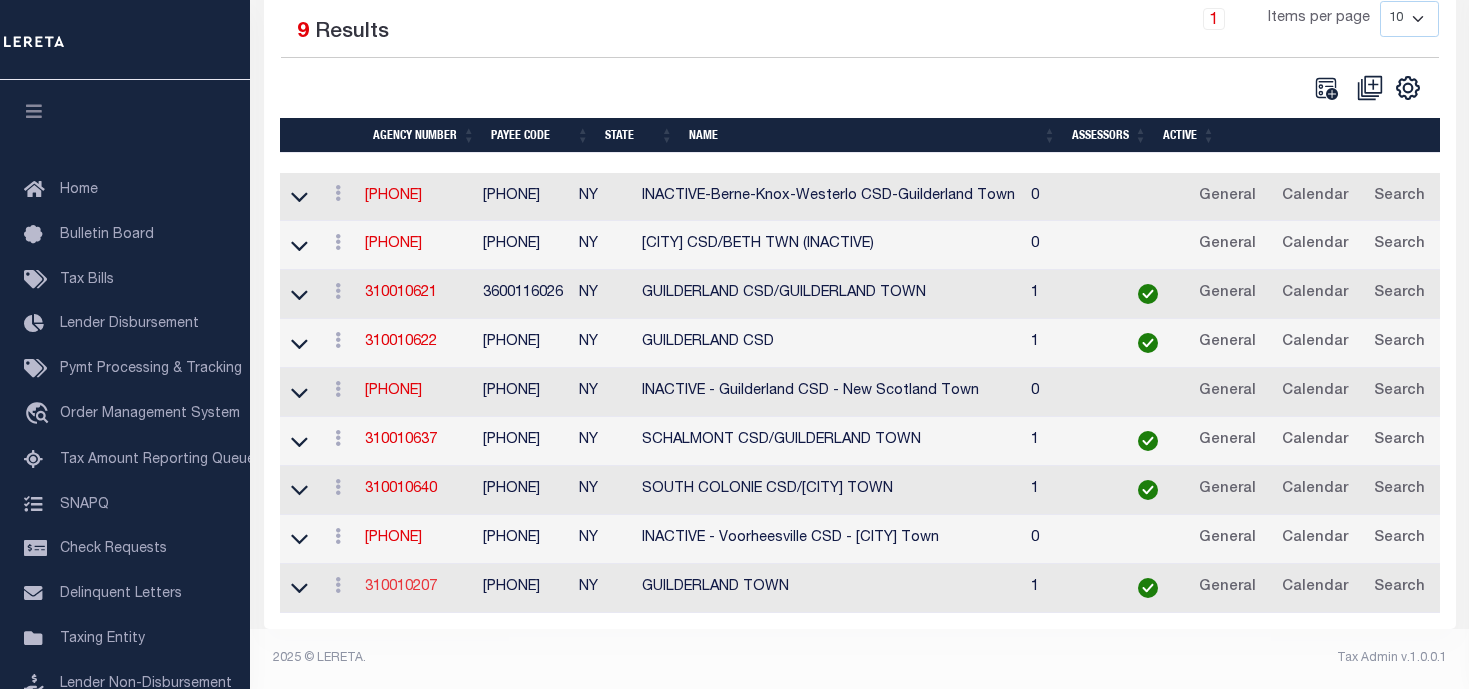 click on "310010207" at bounding box center [401, 587] 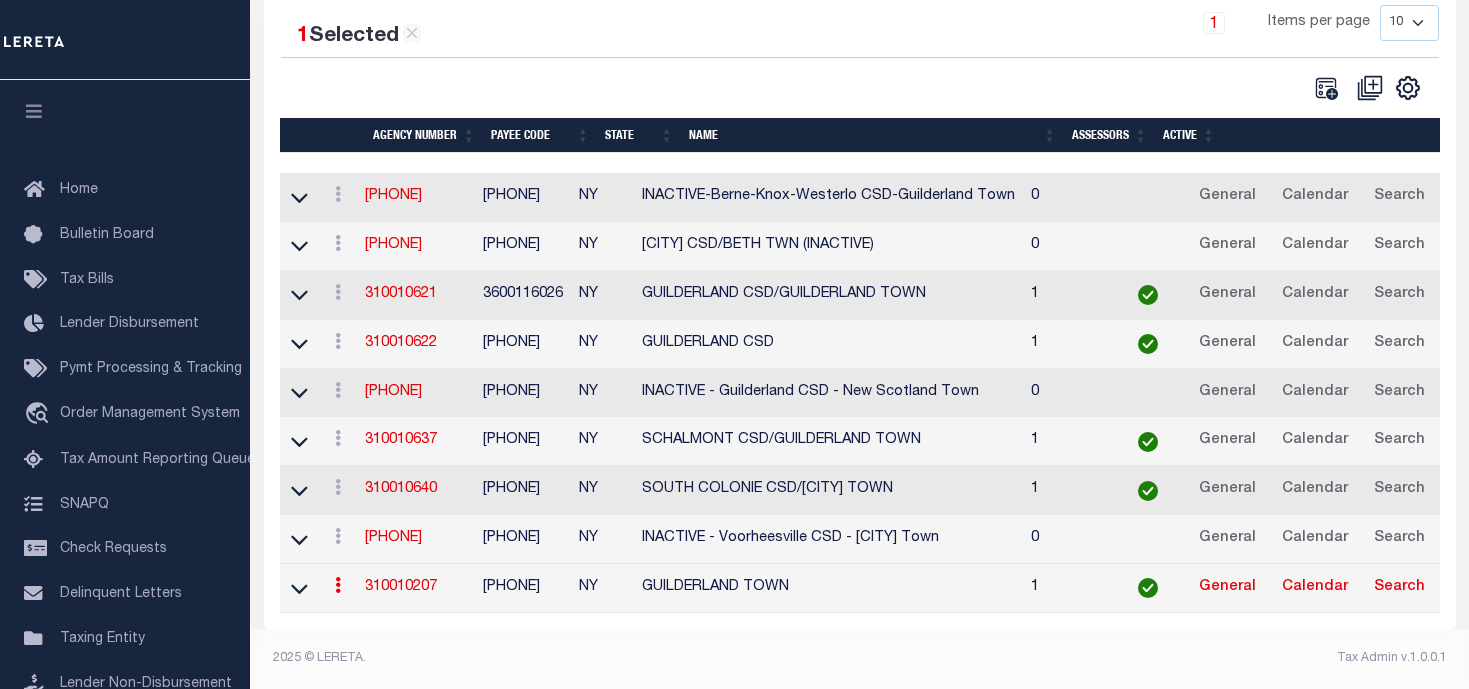 scroll, scrollTop: 359, scrollLeft: 0, axis: vertical 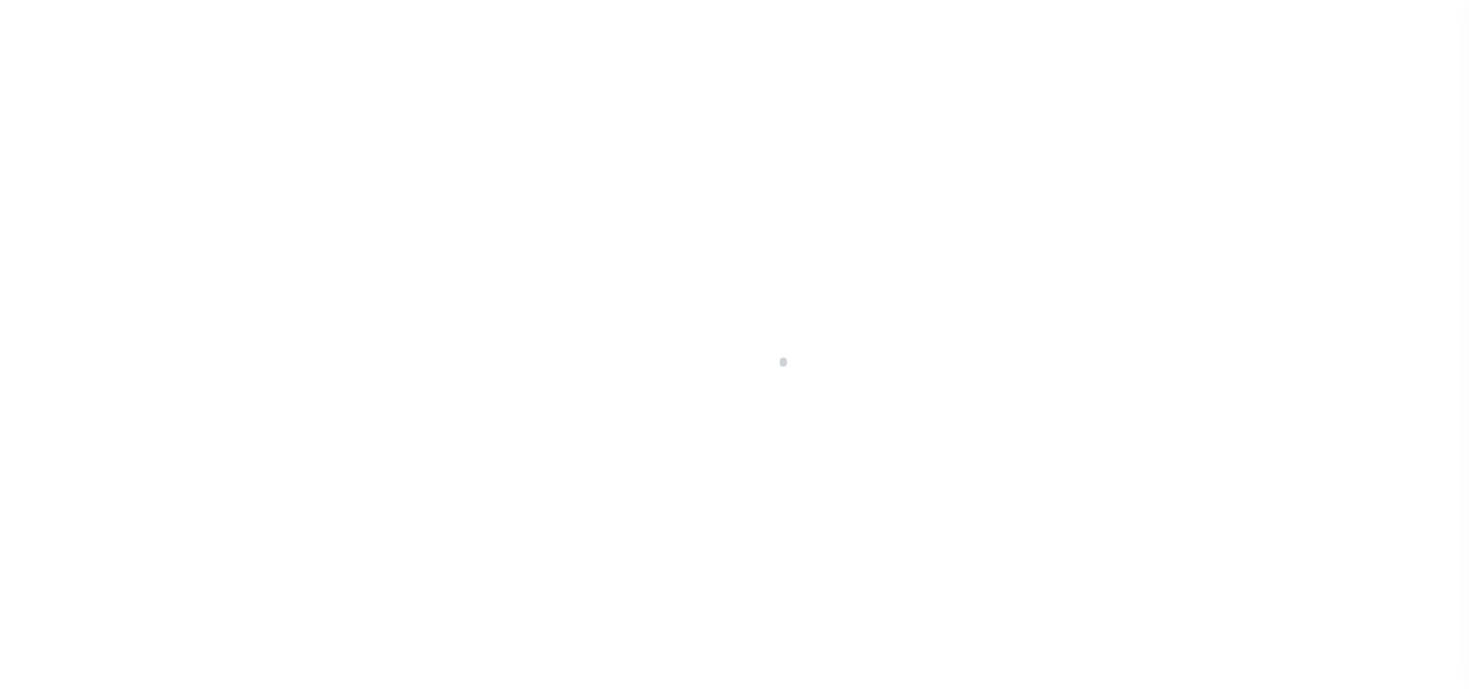 select 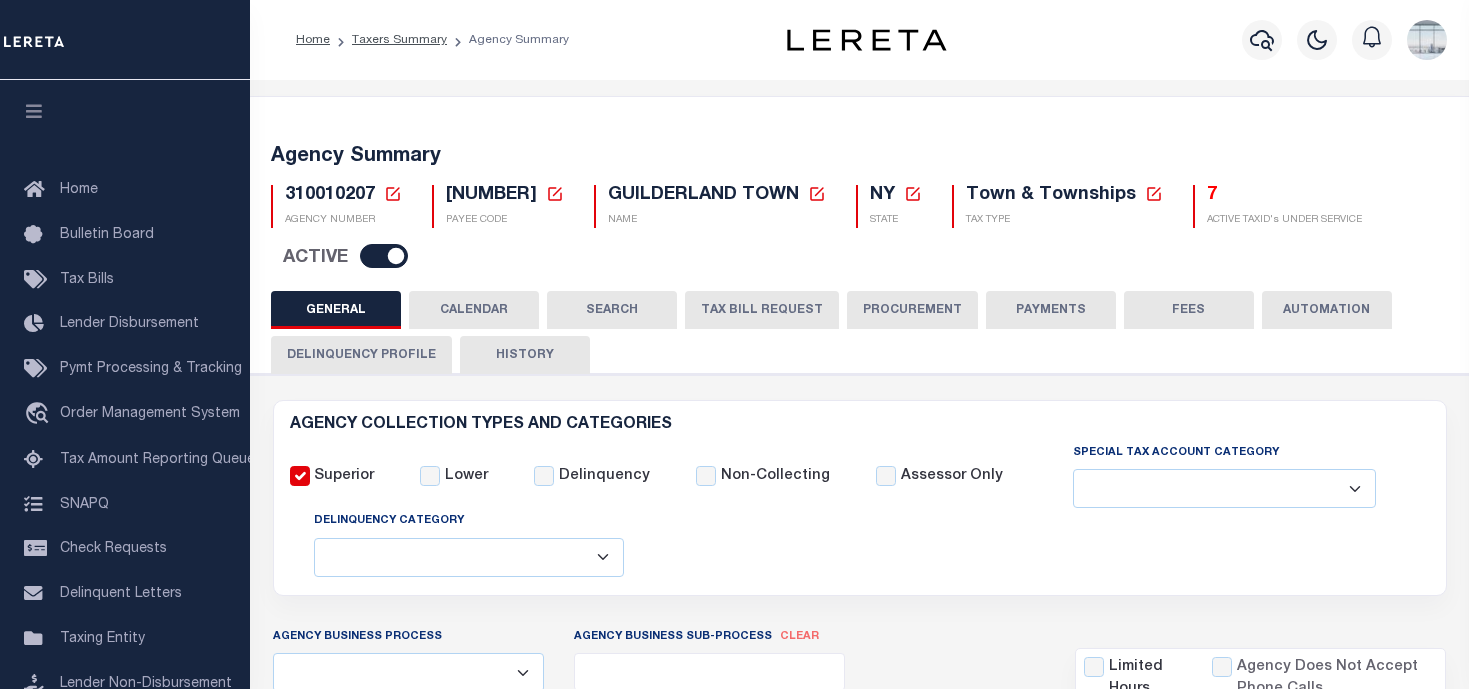 drag, startPoint x: 1424, startPoint y: 183, endPoint x: 1396, endPoint y: 145, distance: 47.201694 